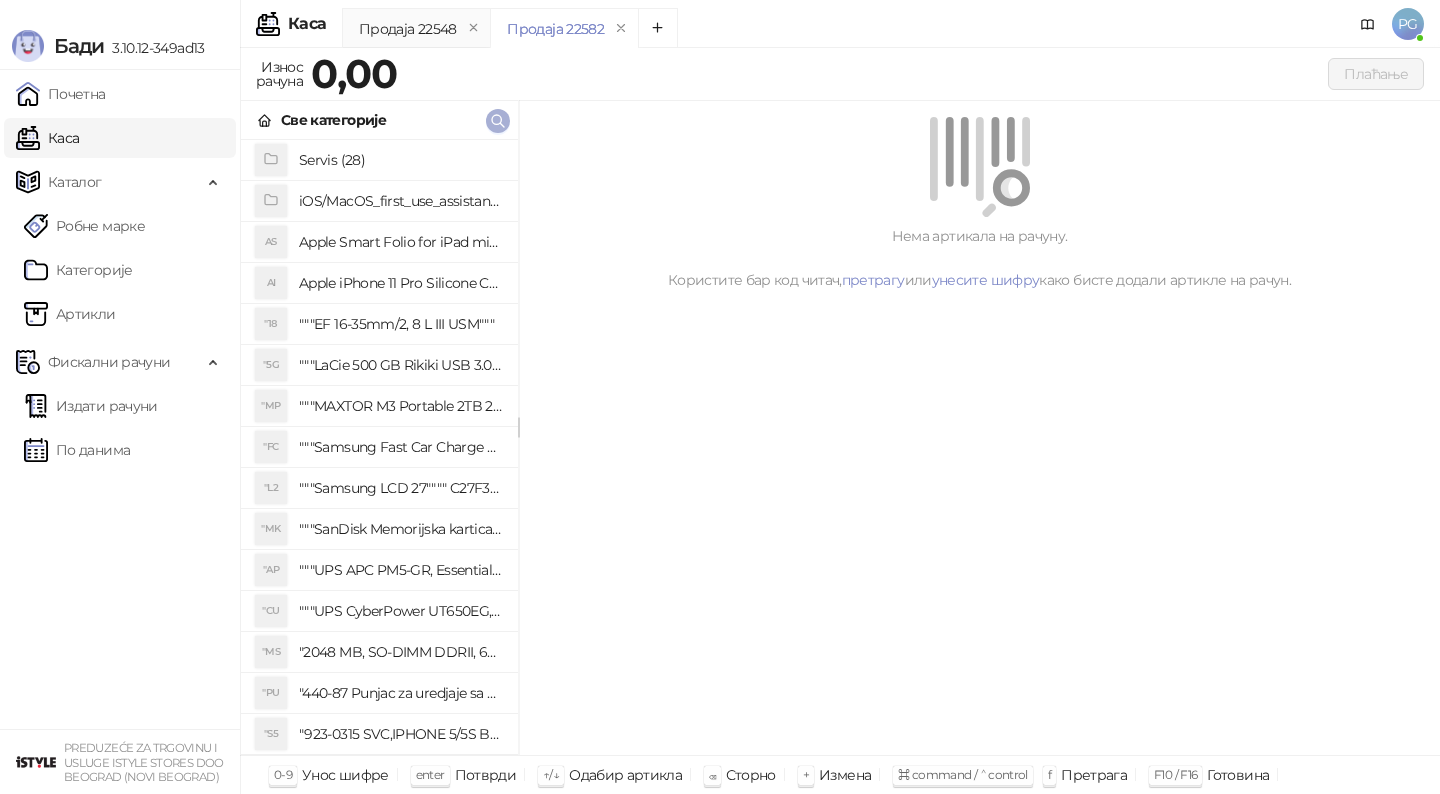 scroll, scrollTop: 0, scrollLeft: 0, axis: both 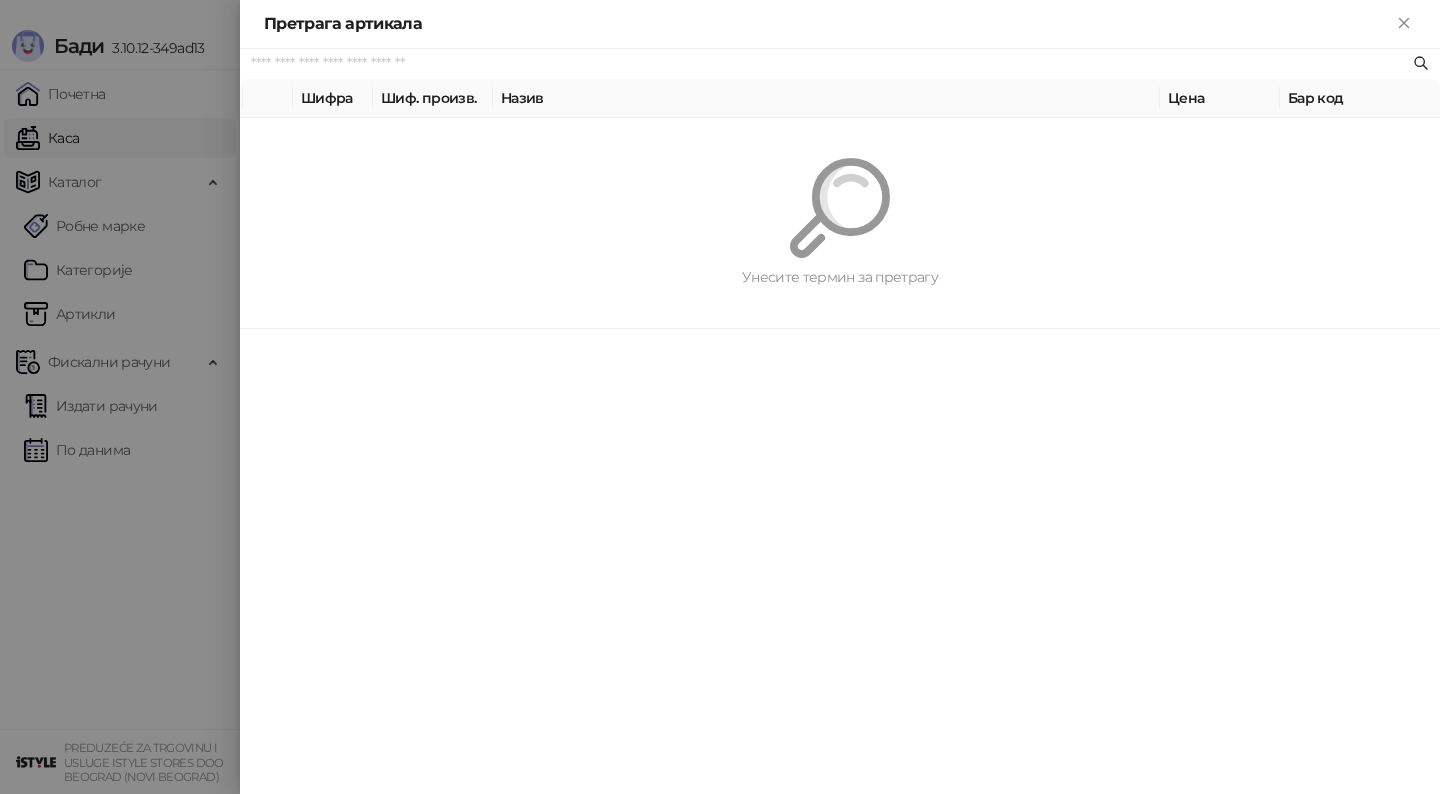 paste on "********" 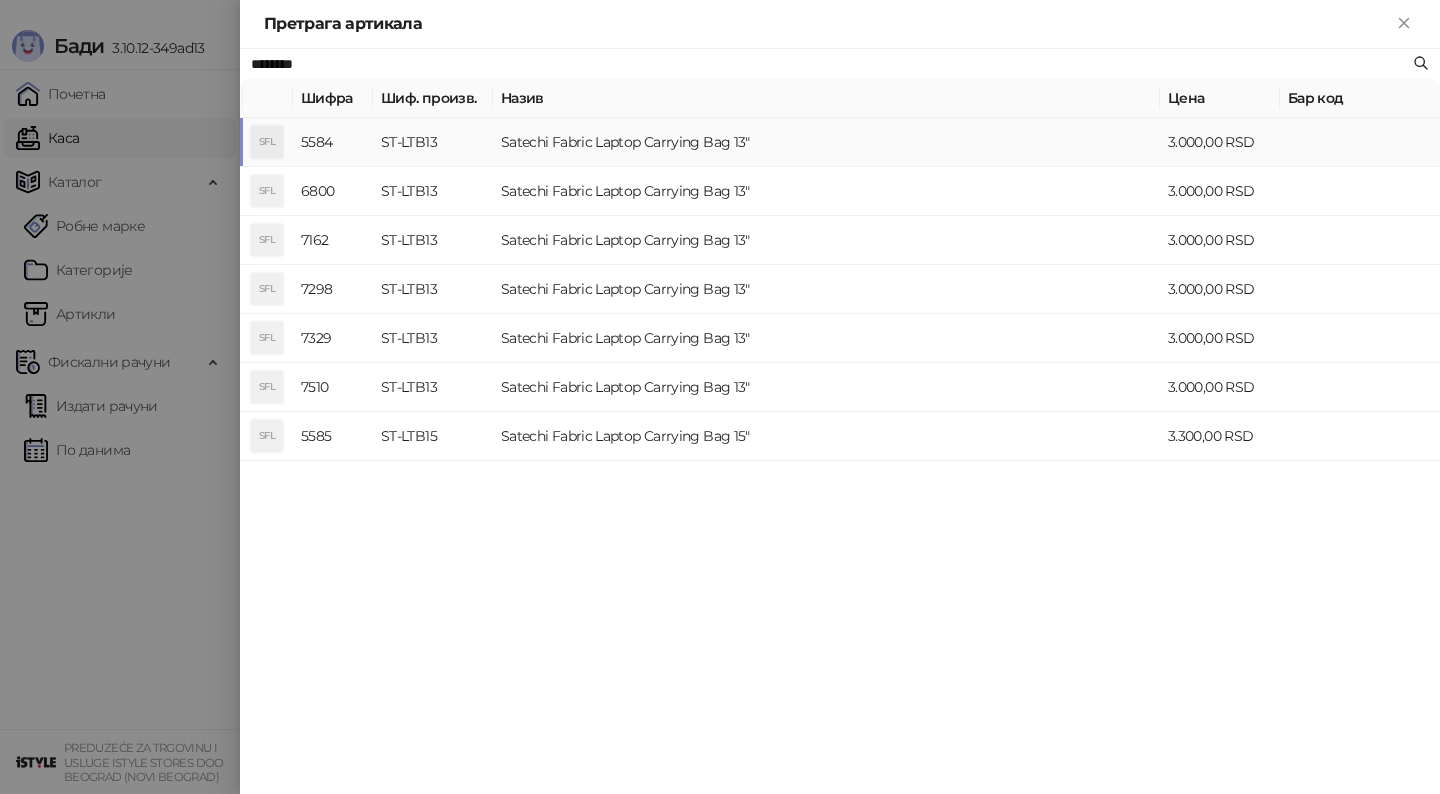 type on "********" 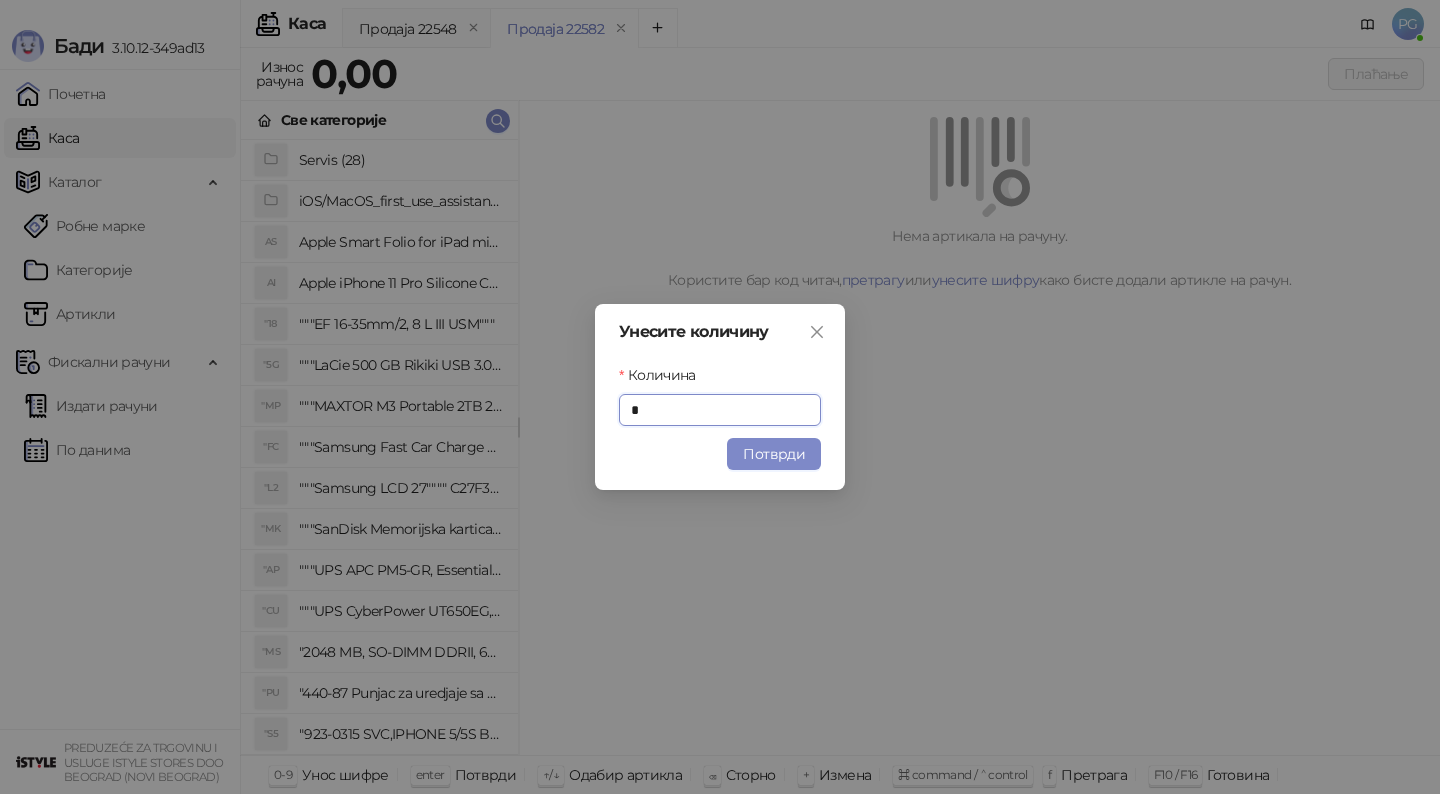 click on "Потврди" at bounding box center (774, 454) 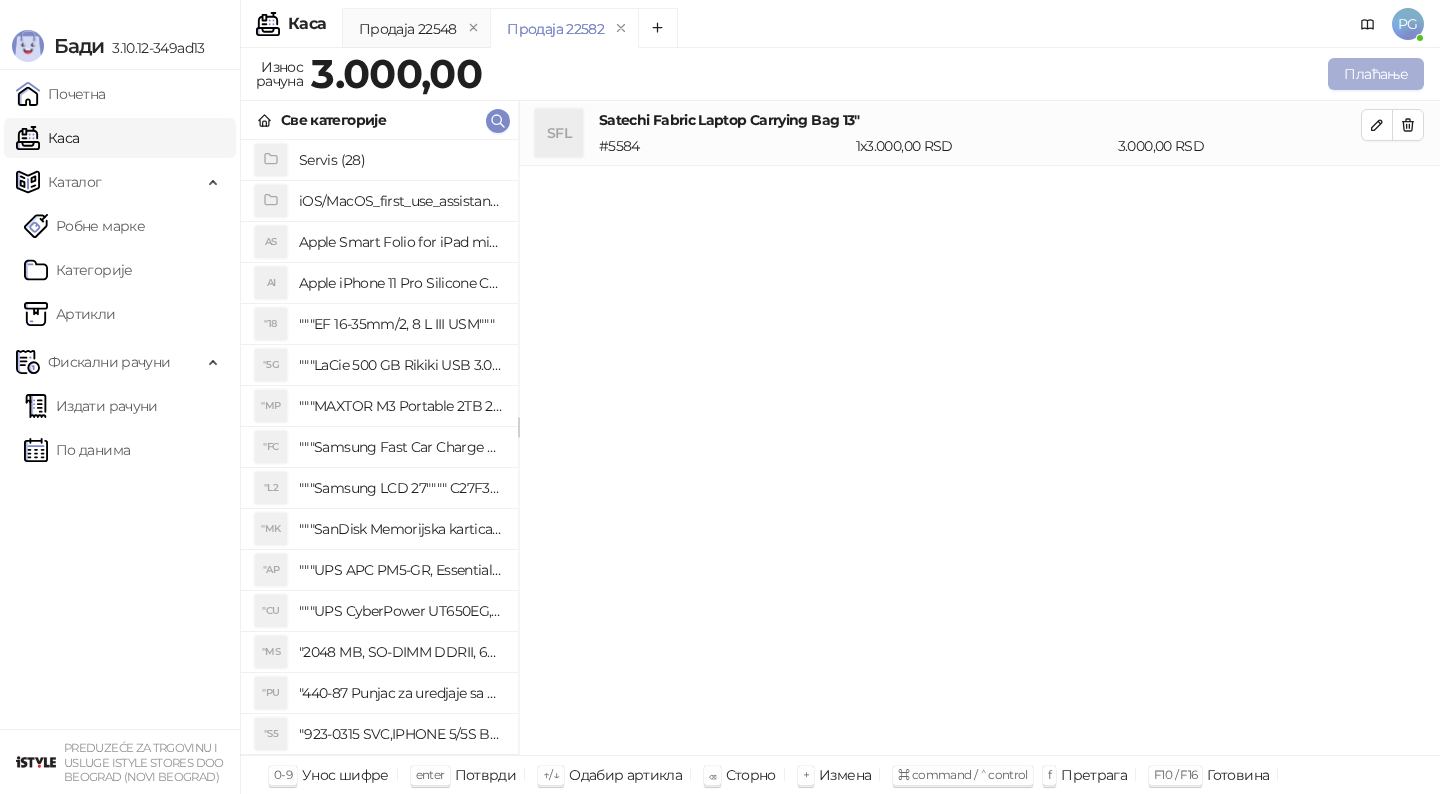 click on "Плаћање" at bounding box center (1376, 74) 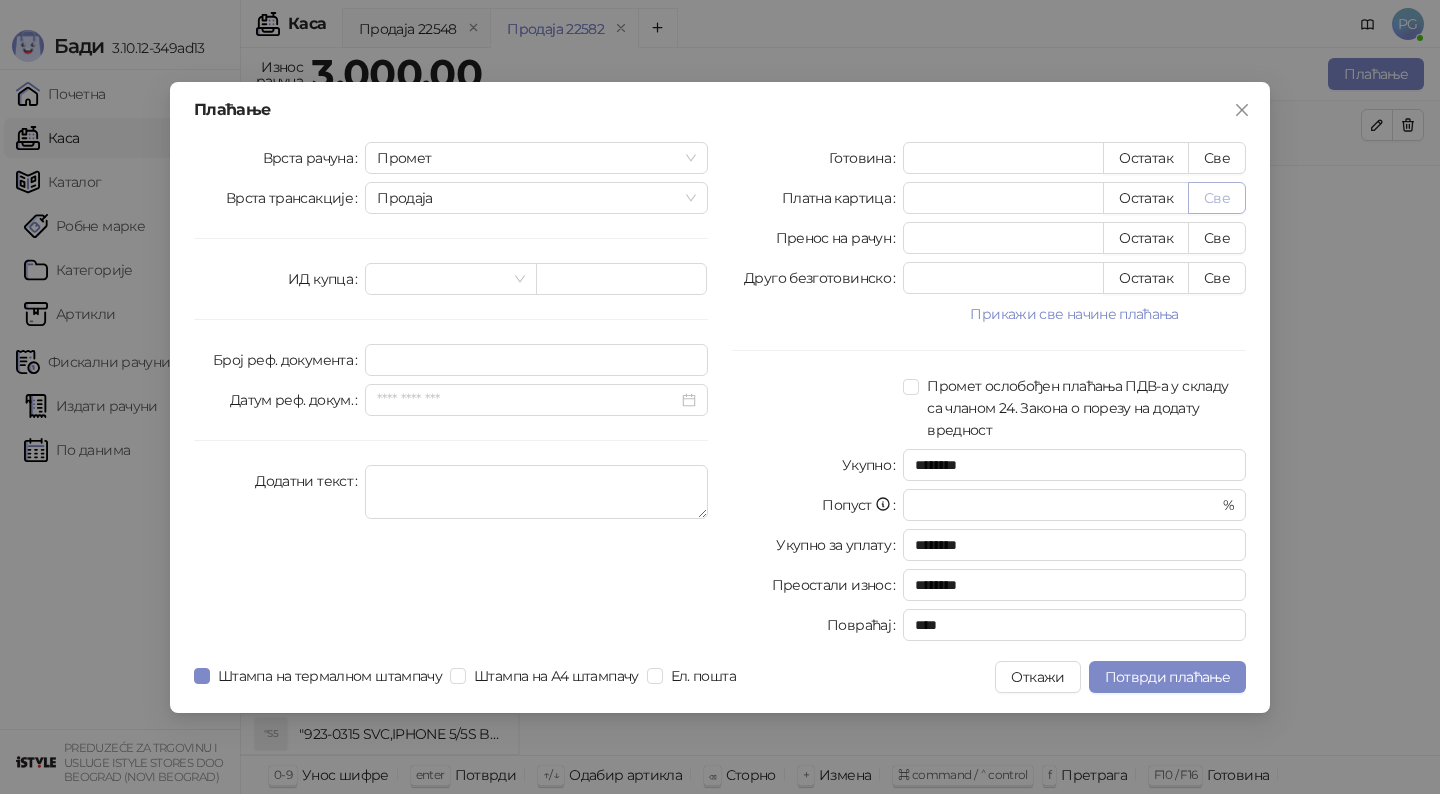 click on "Све" at bounding box center [1217, 198] 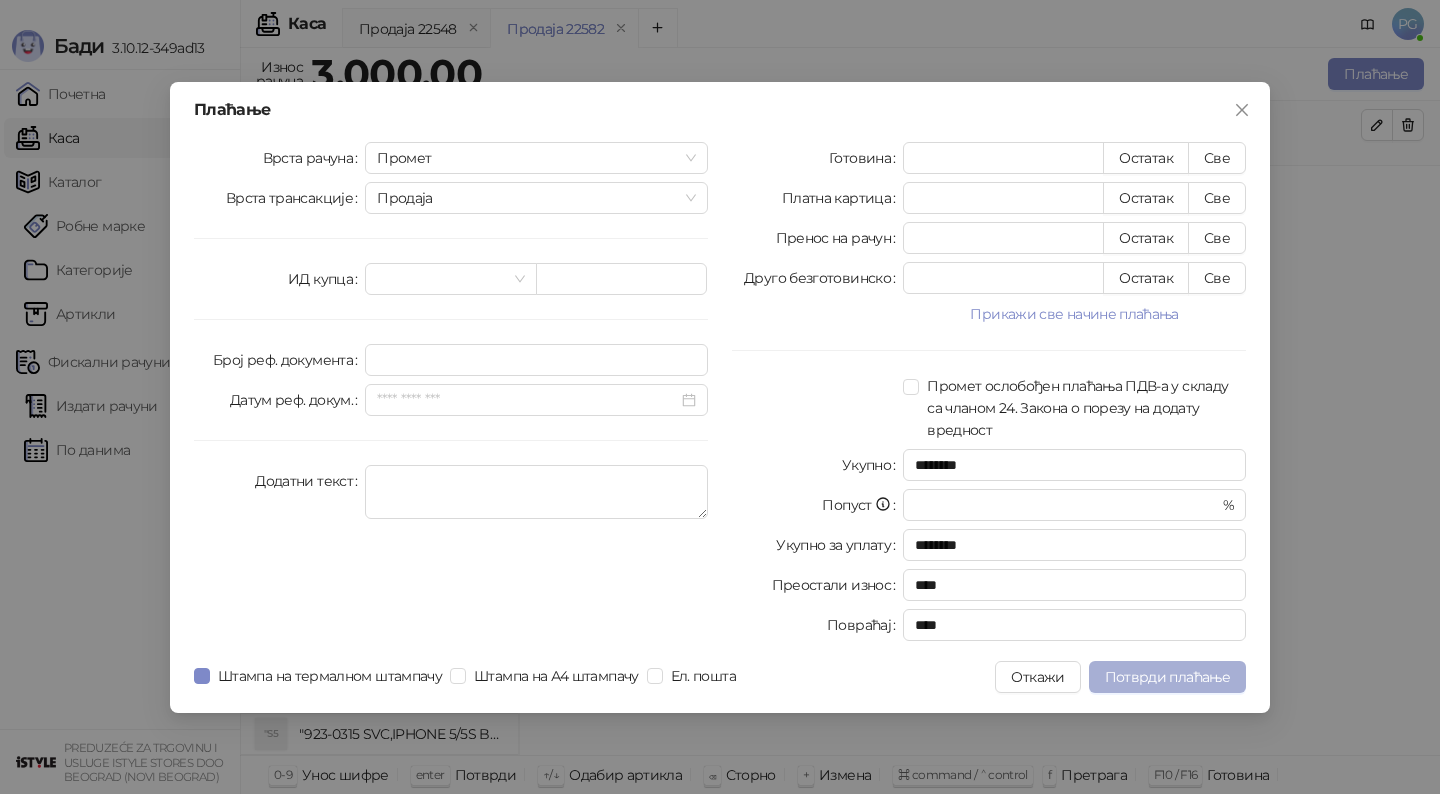 click on "Потврди плаћање" at bounding box center (1167, 677) 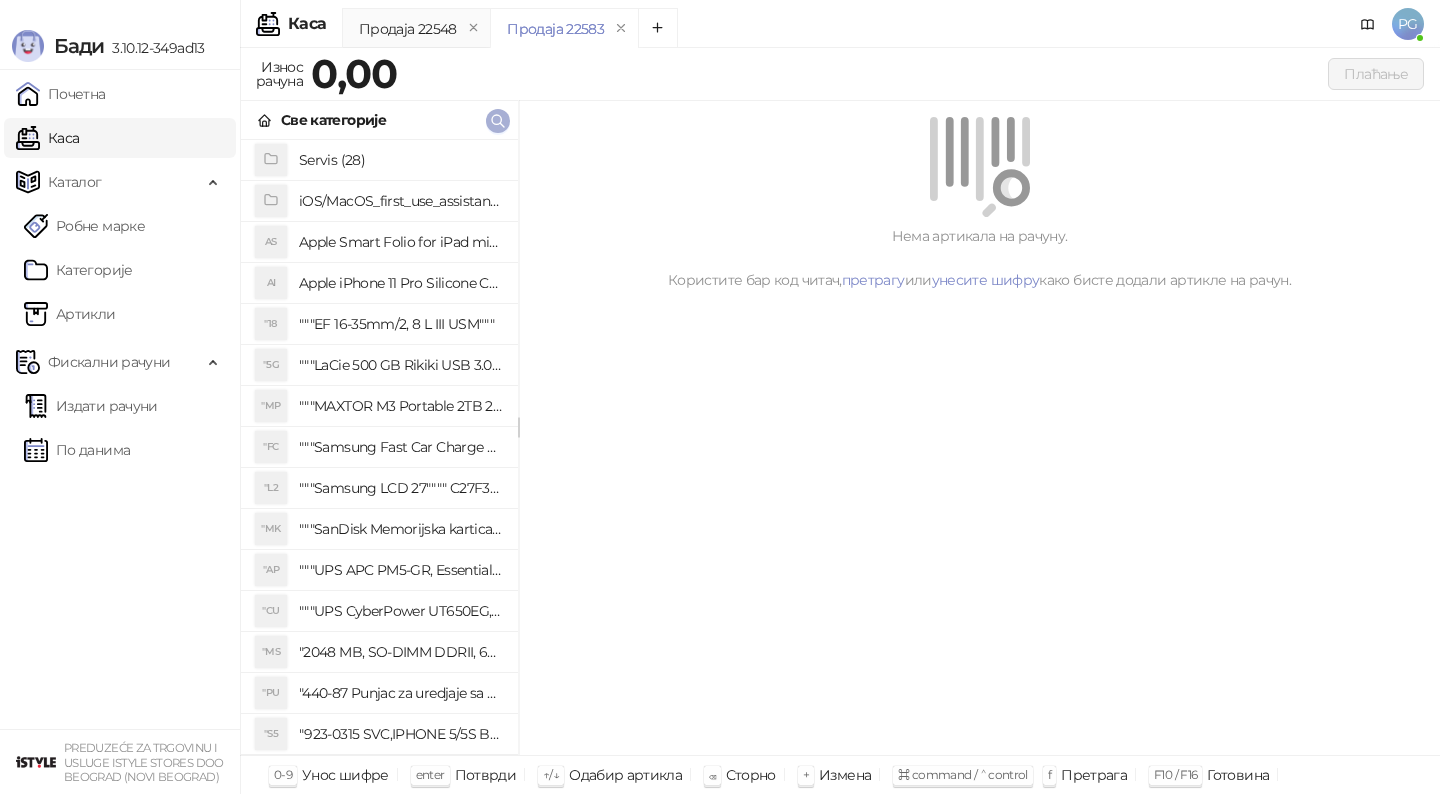 click 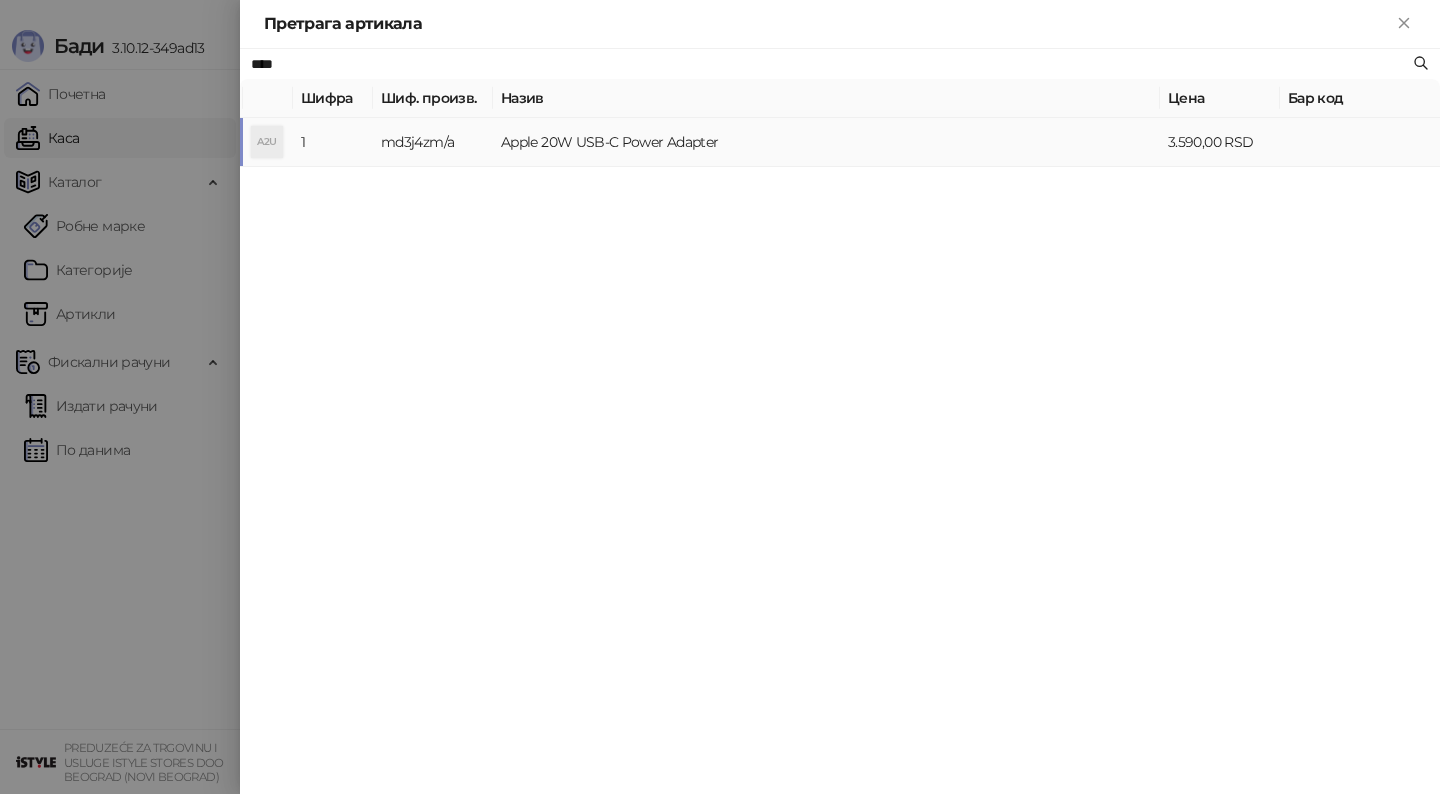 type on "****" 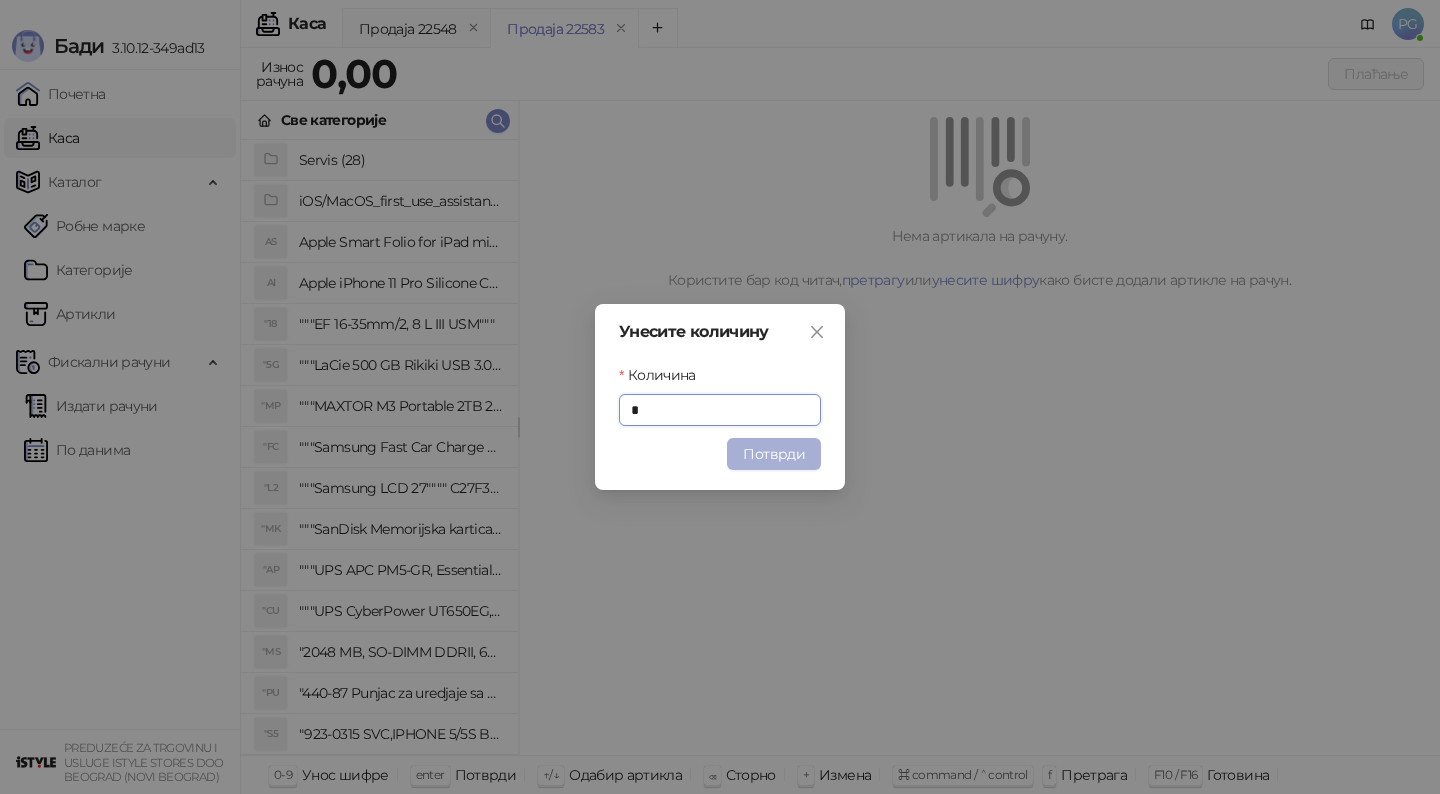 click on "Потврди" at bounding box center (774, 454) 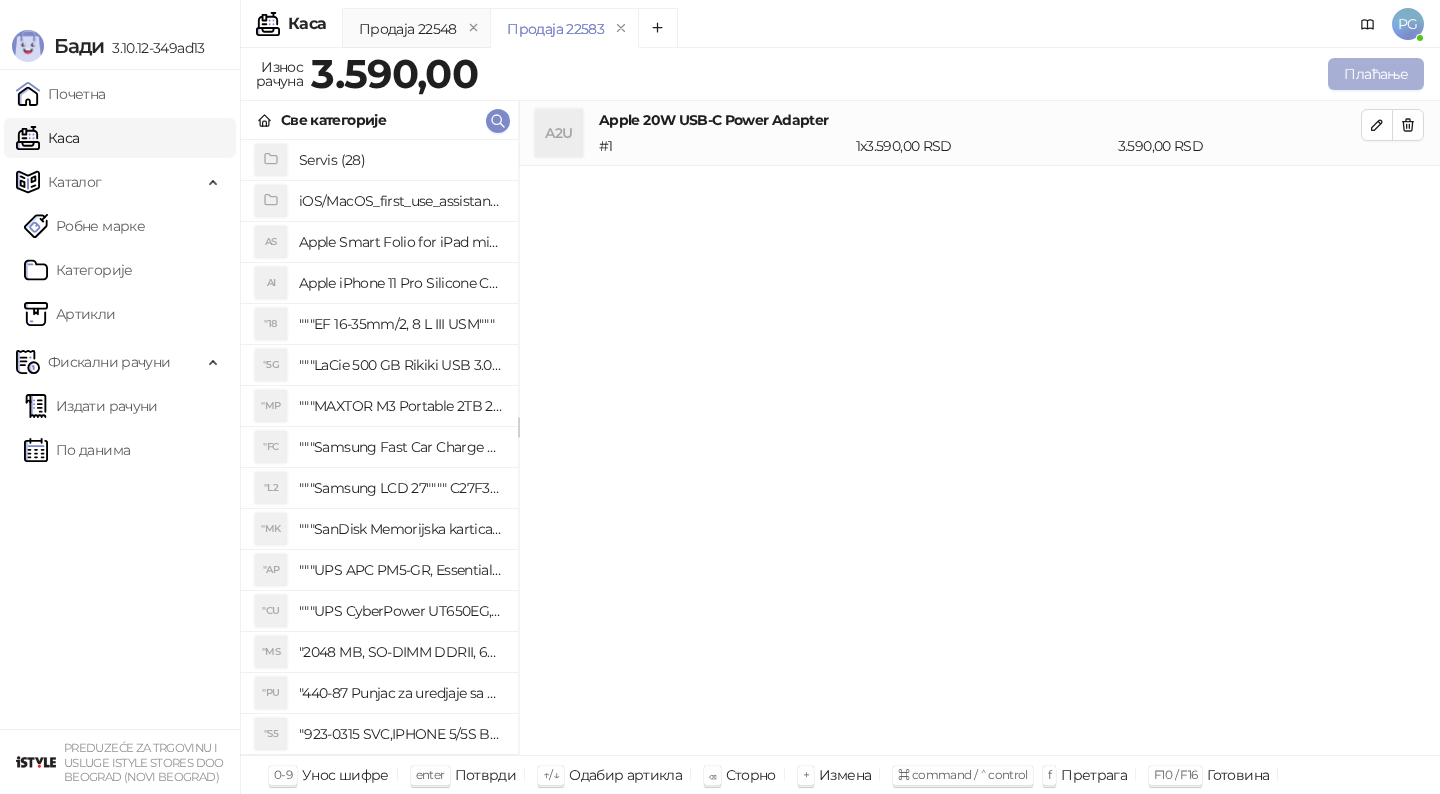 click on "Плаћање" at bounding box center (1376, 74) 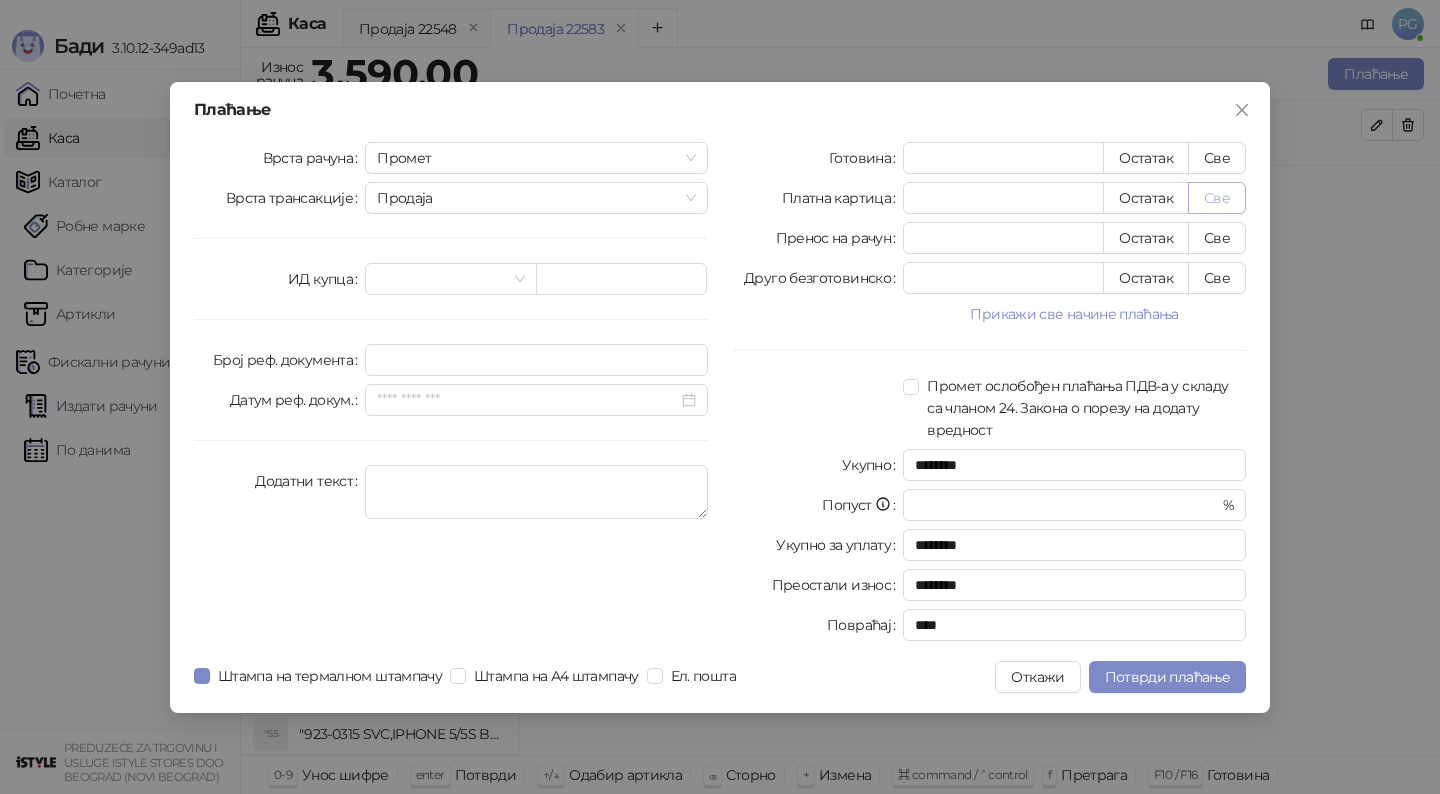 click on "Све" at bounding box center (1217, 198) 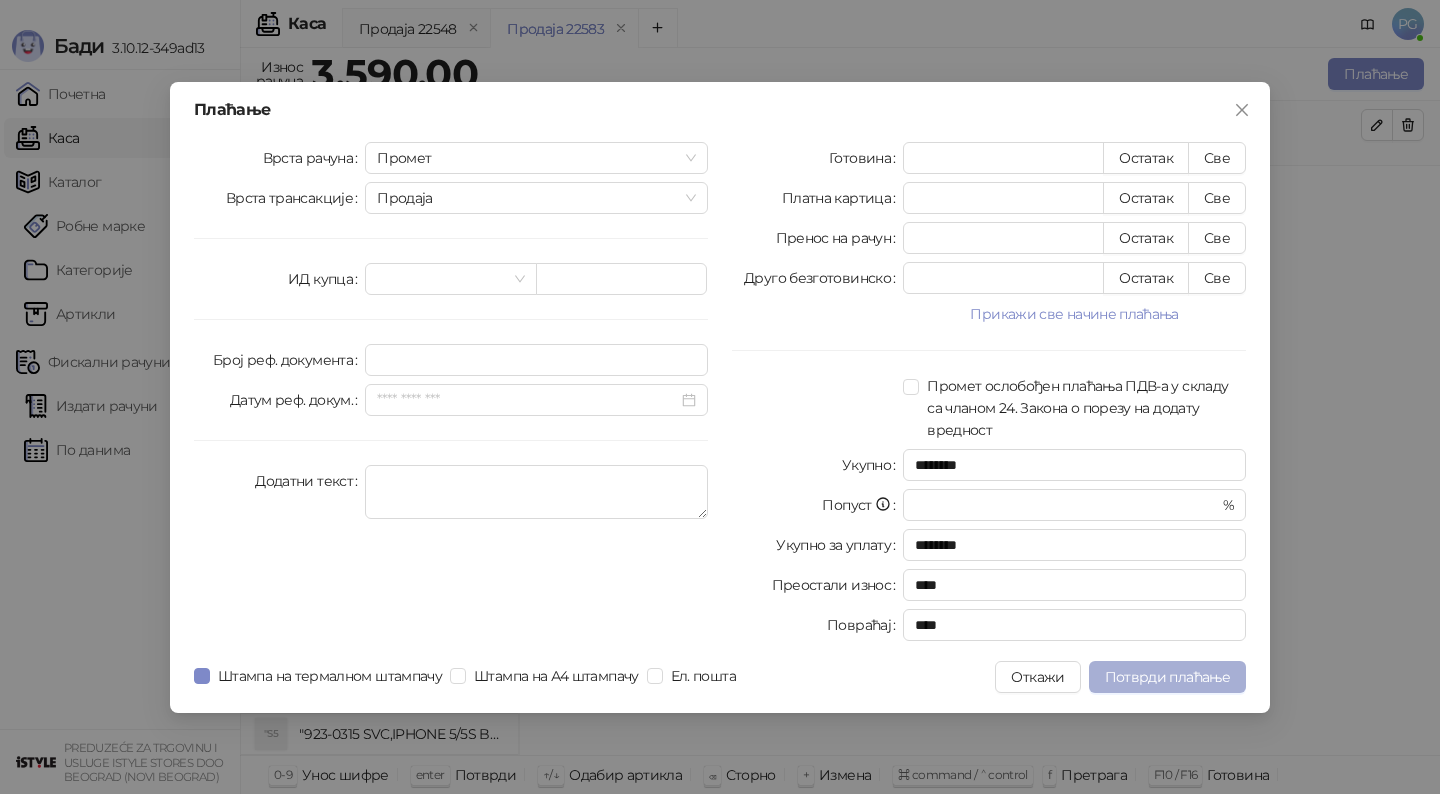 click on "Потврди плаћање" at bounding box center (1167, 677) 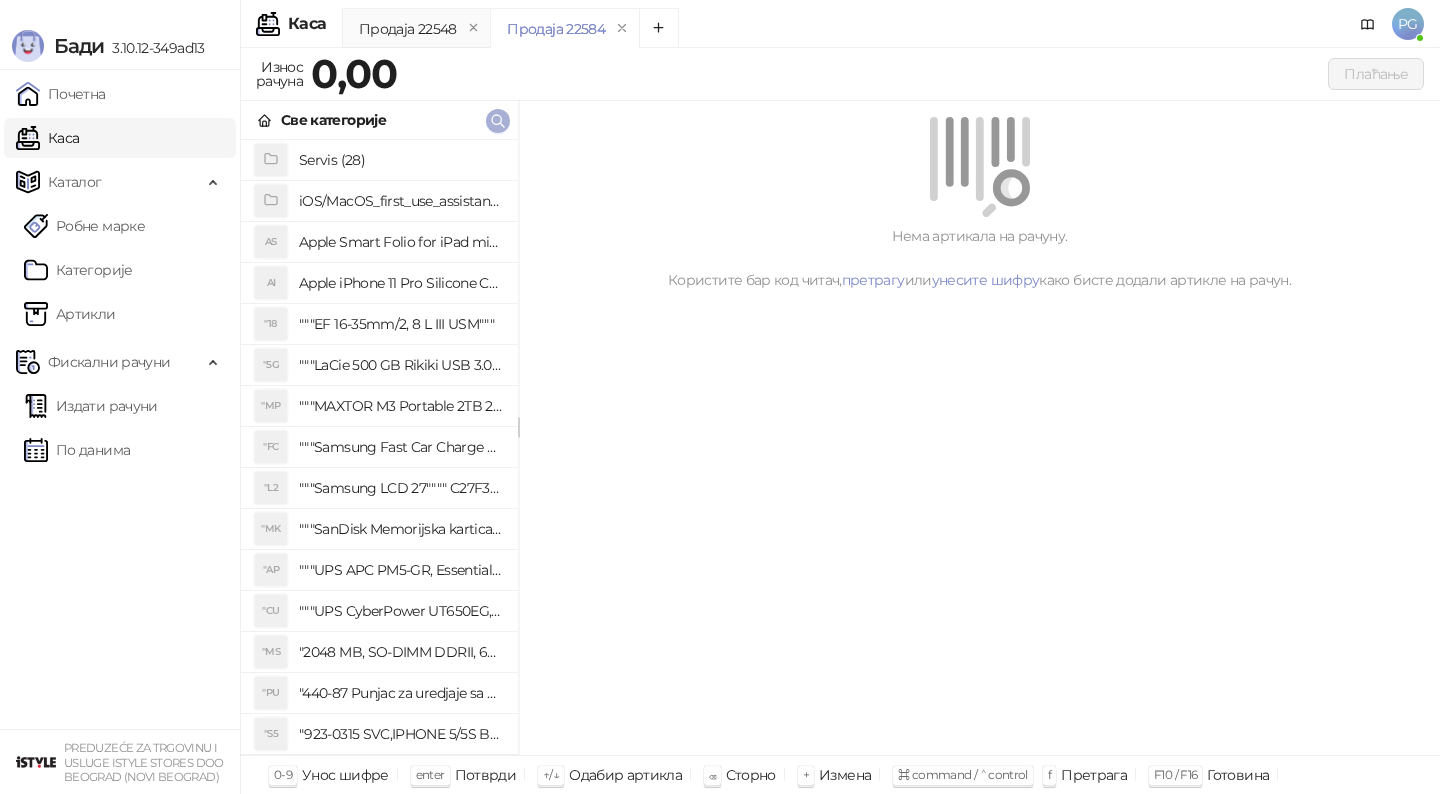 click 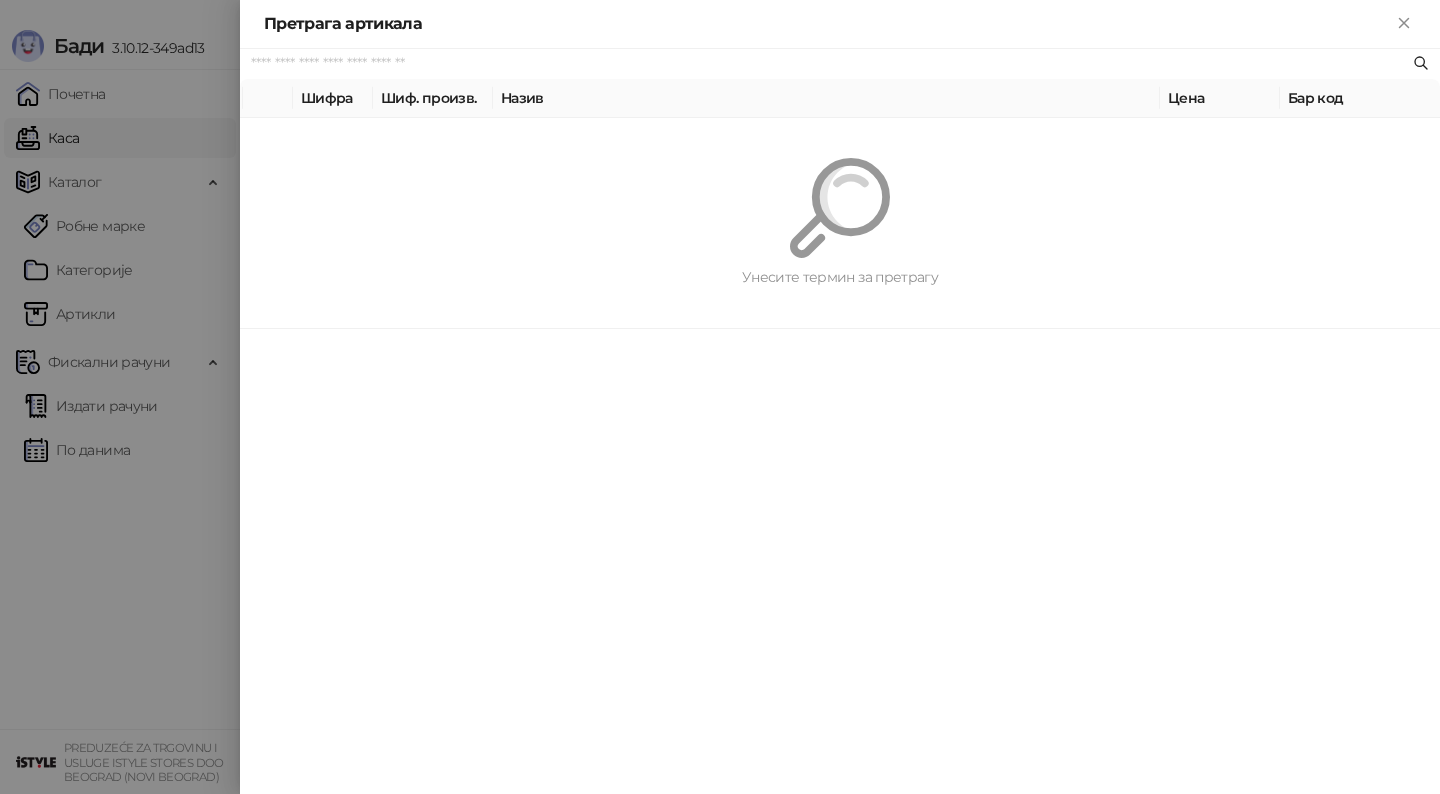 paste on "*********" 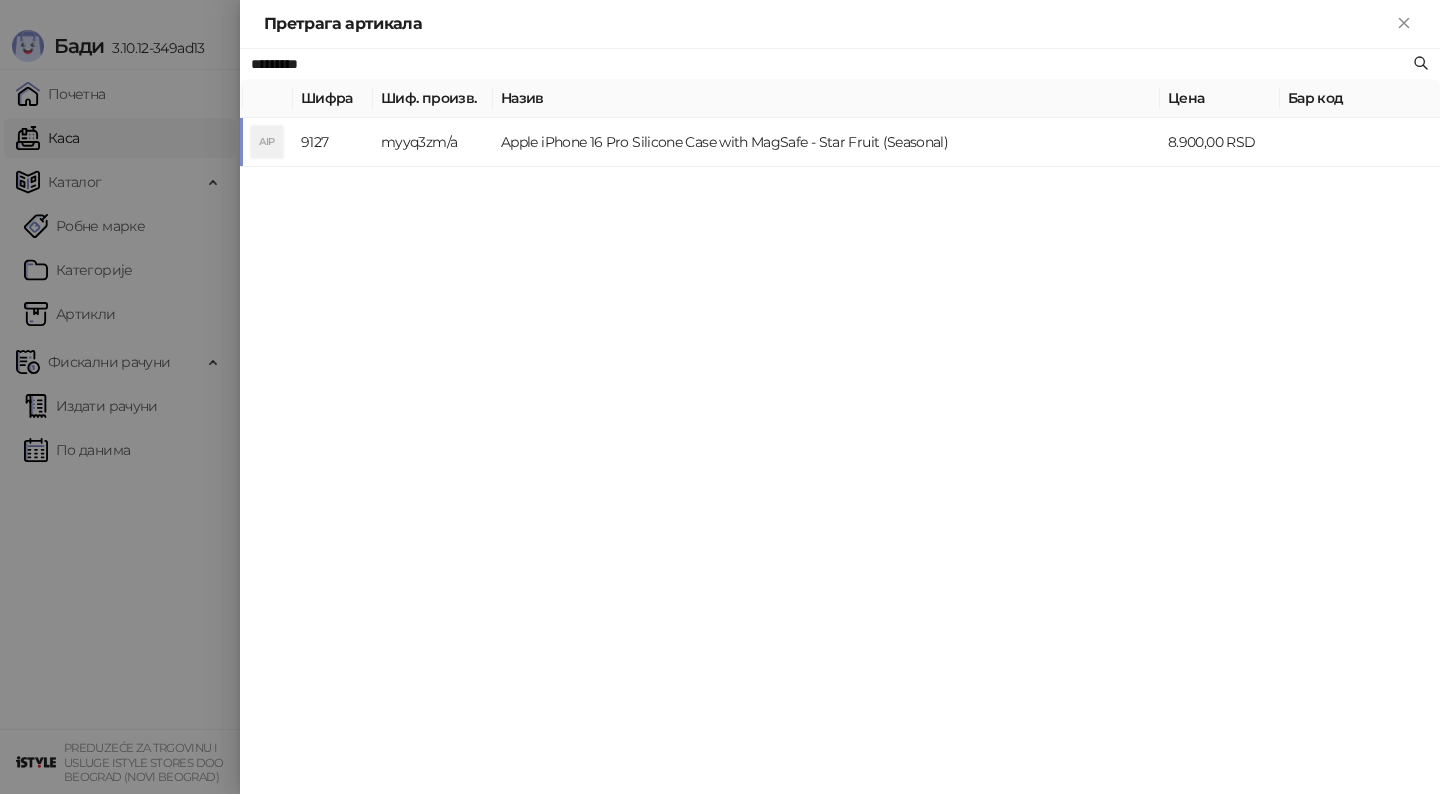 type on "*********" 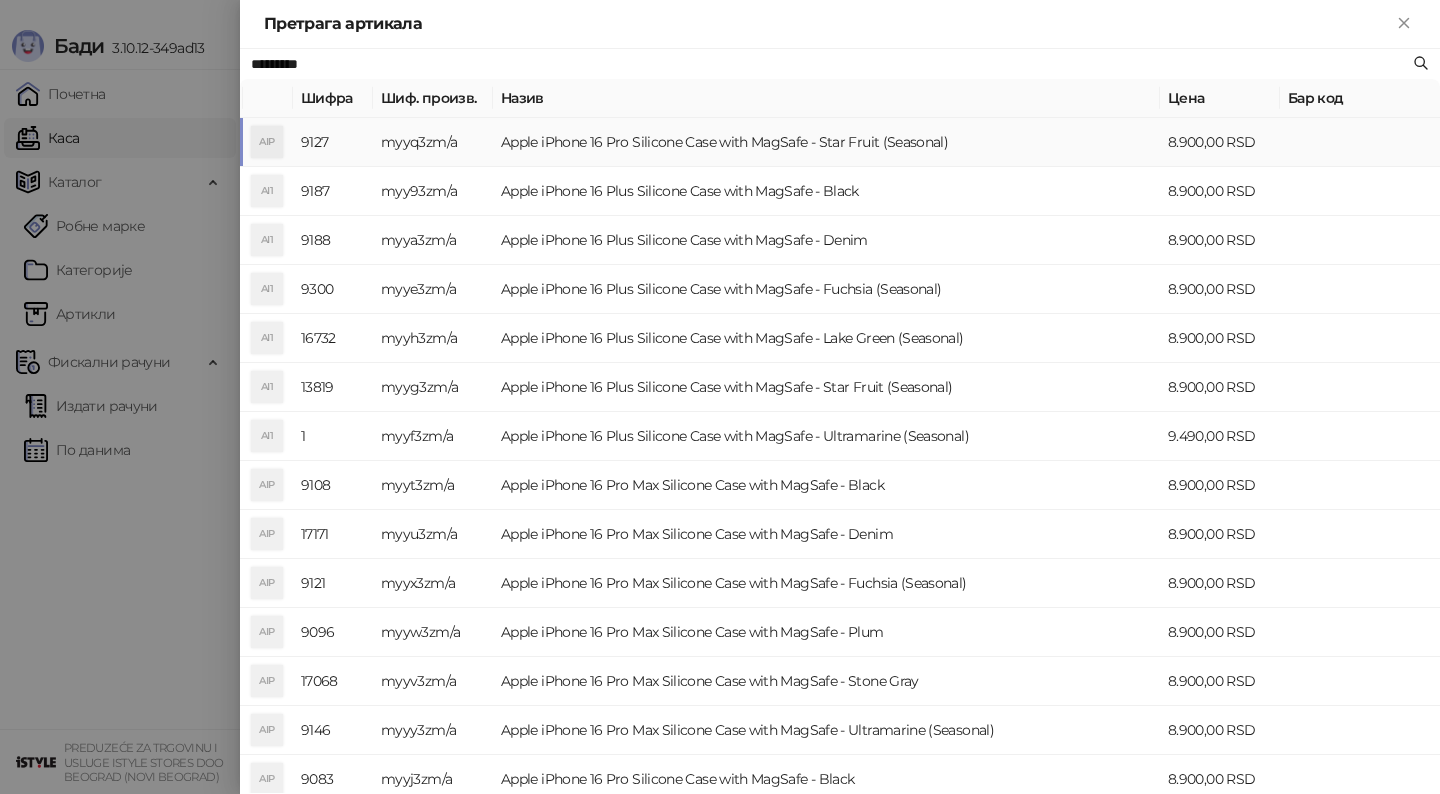 click on "Apple iPhone 16 Pro Silicone Case with MagSafe - Star Fruit (Seasonal)" at bounding box center (826, 142) 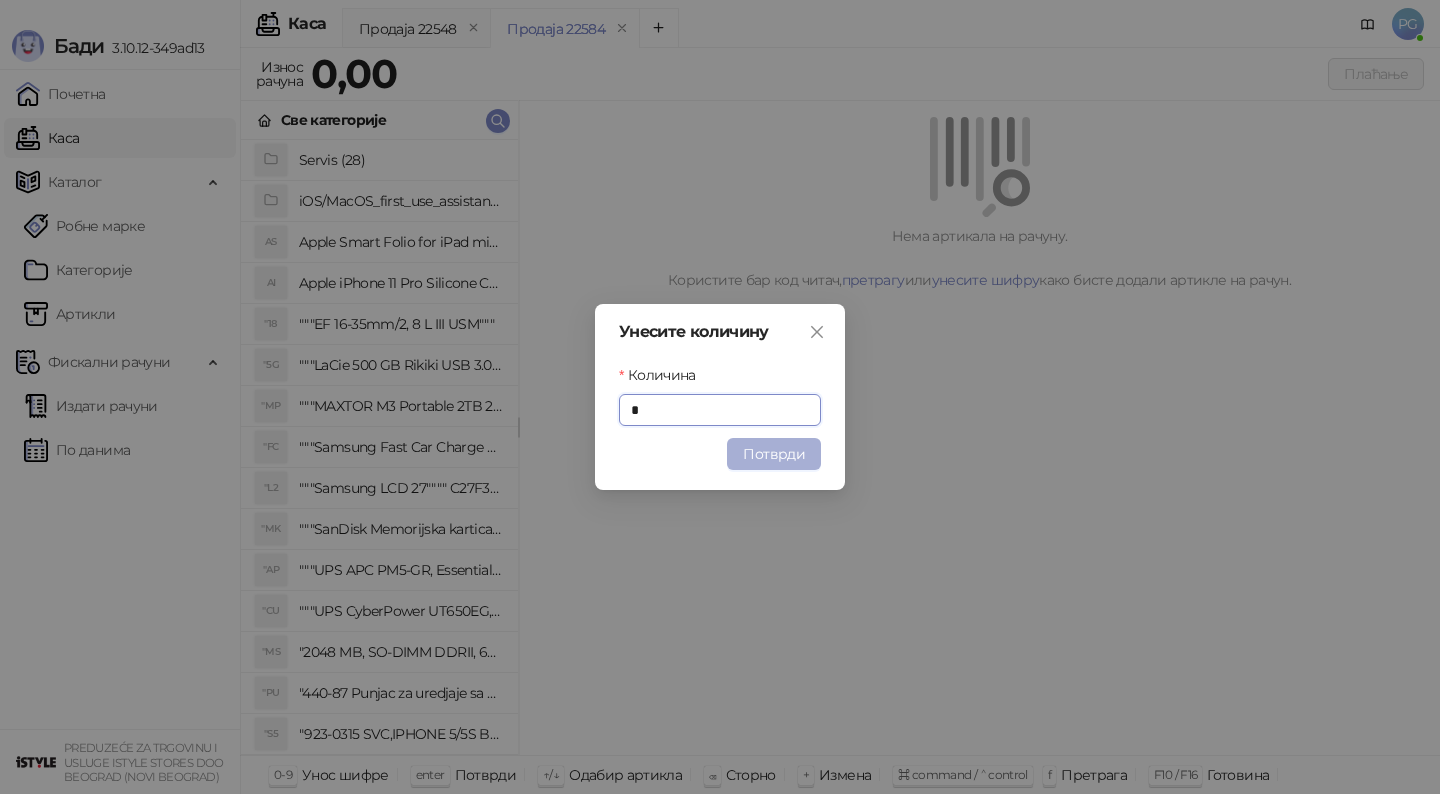 click on "Потврди" at bounding box center (774, 454) 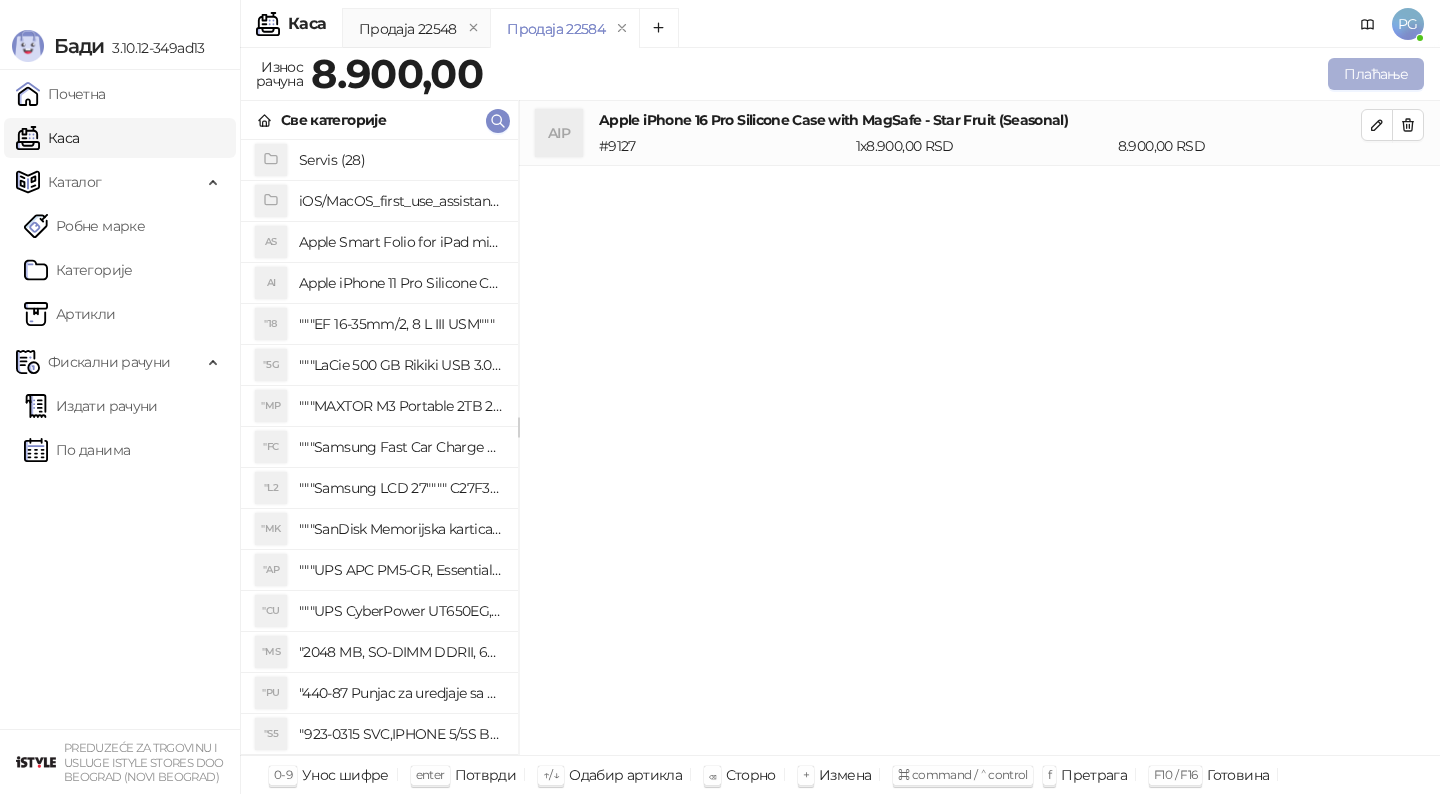 click on "Плаћање" at bounding box center (1376, 74) 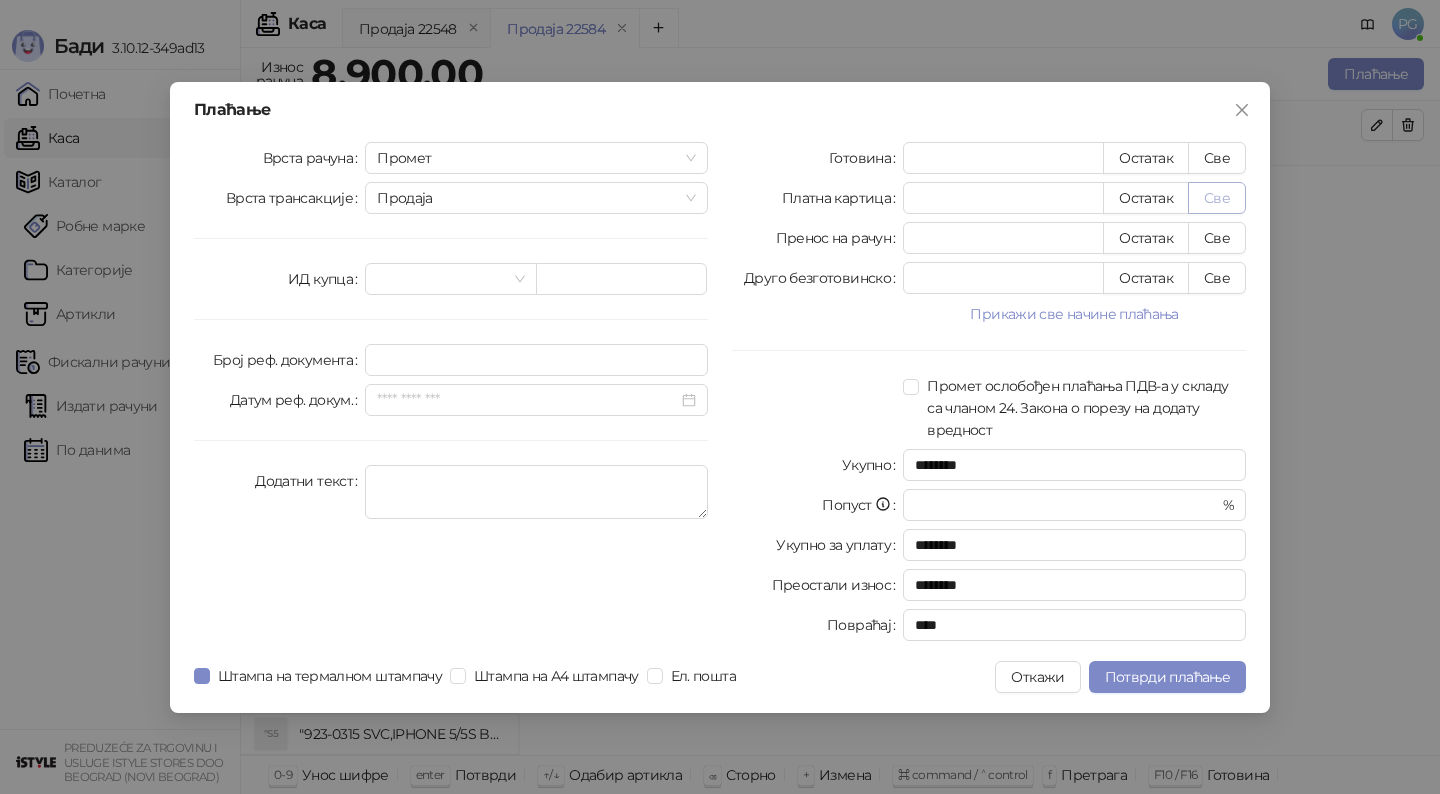 click on "Све" at bounding box center [1217, 198] 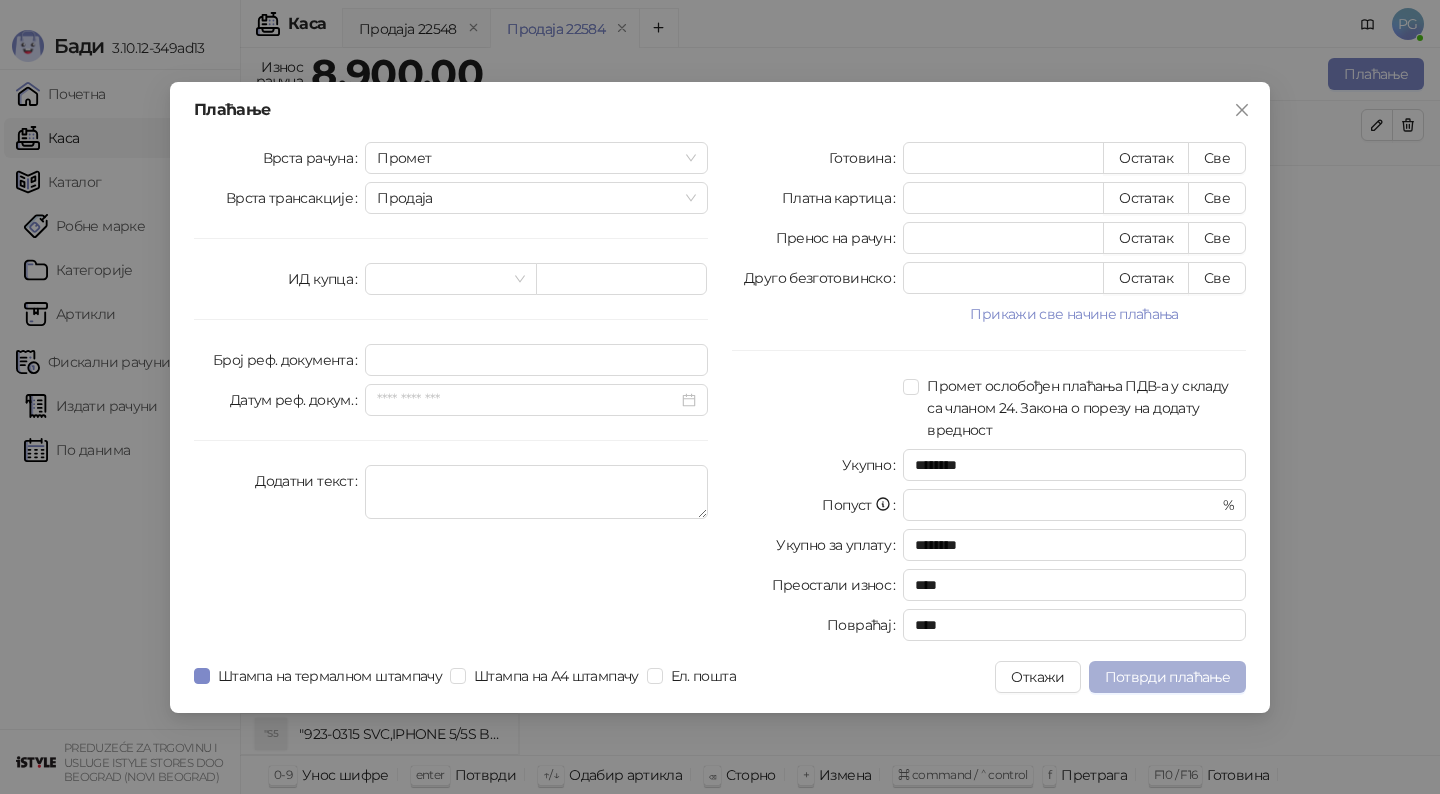 click on "Потврди плаћање" at bounding box center [1167, 677] 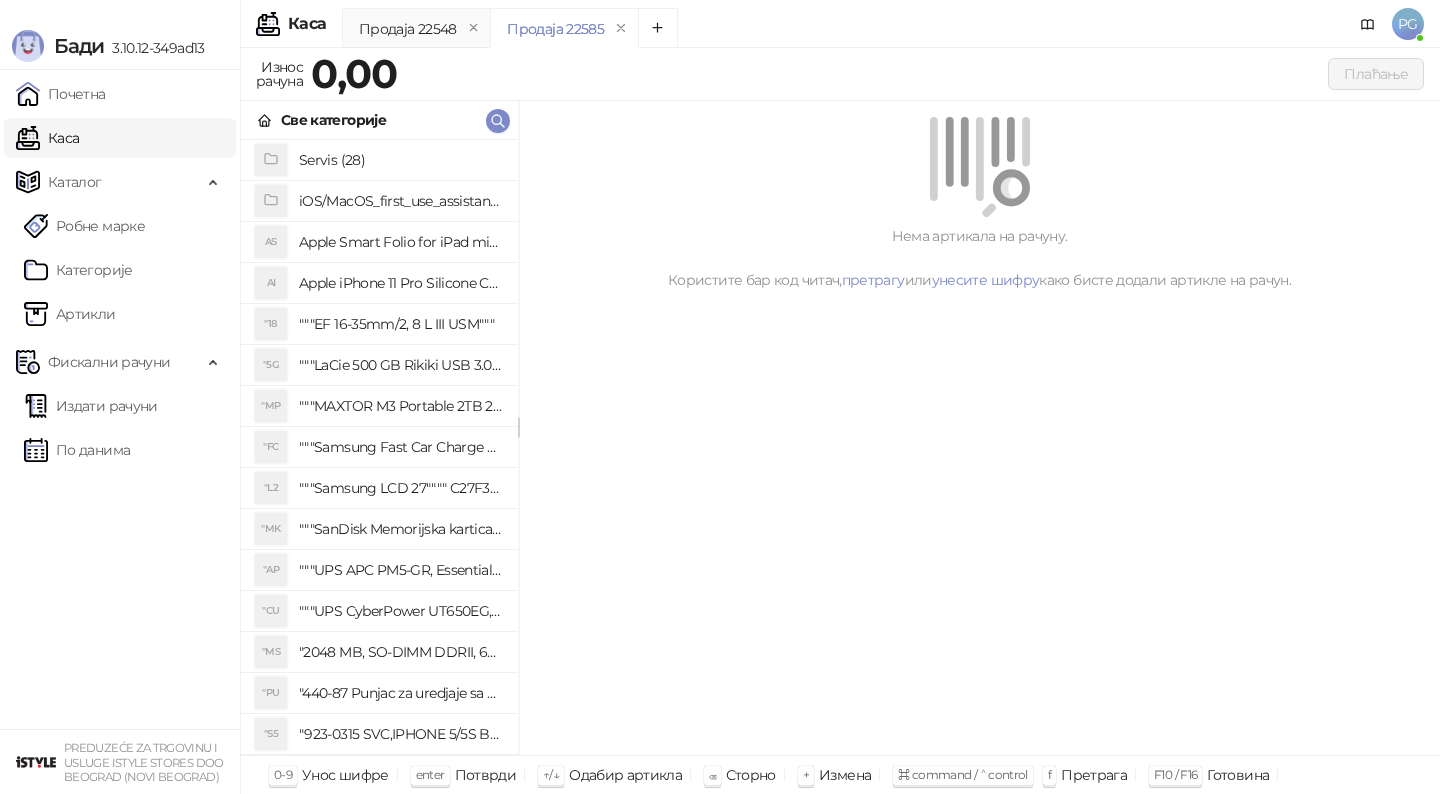 click on "Све категорије" at bounding box center (379, 120) 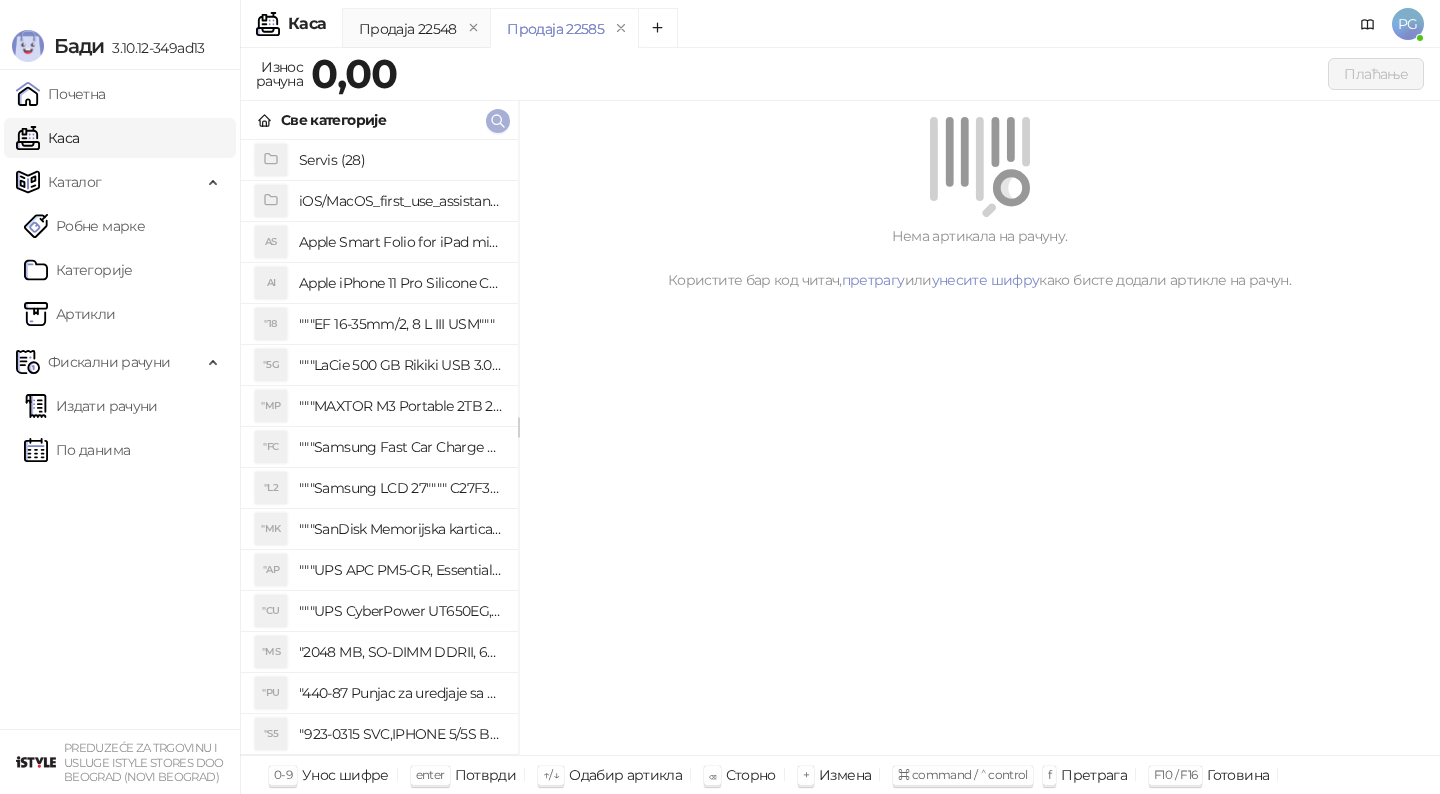 click at bounding box center (498, 121) 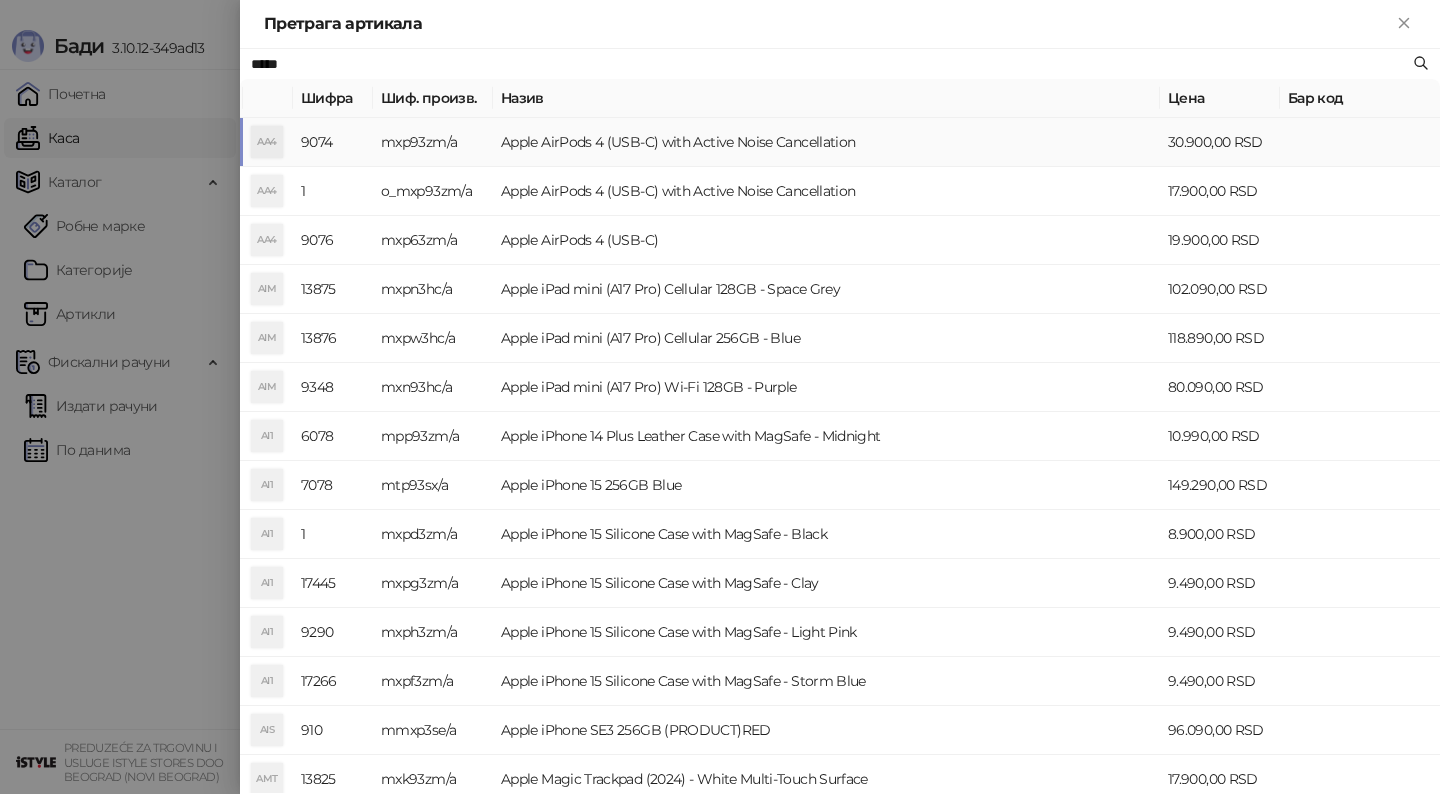 type on "*****" 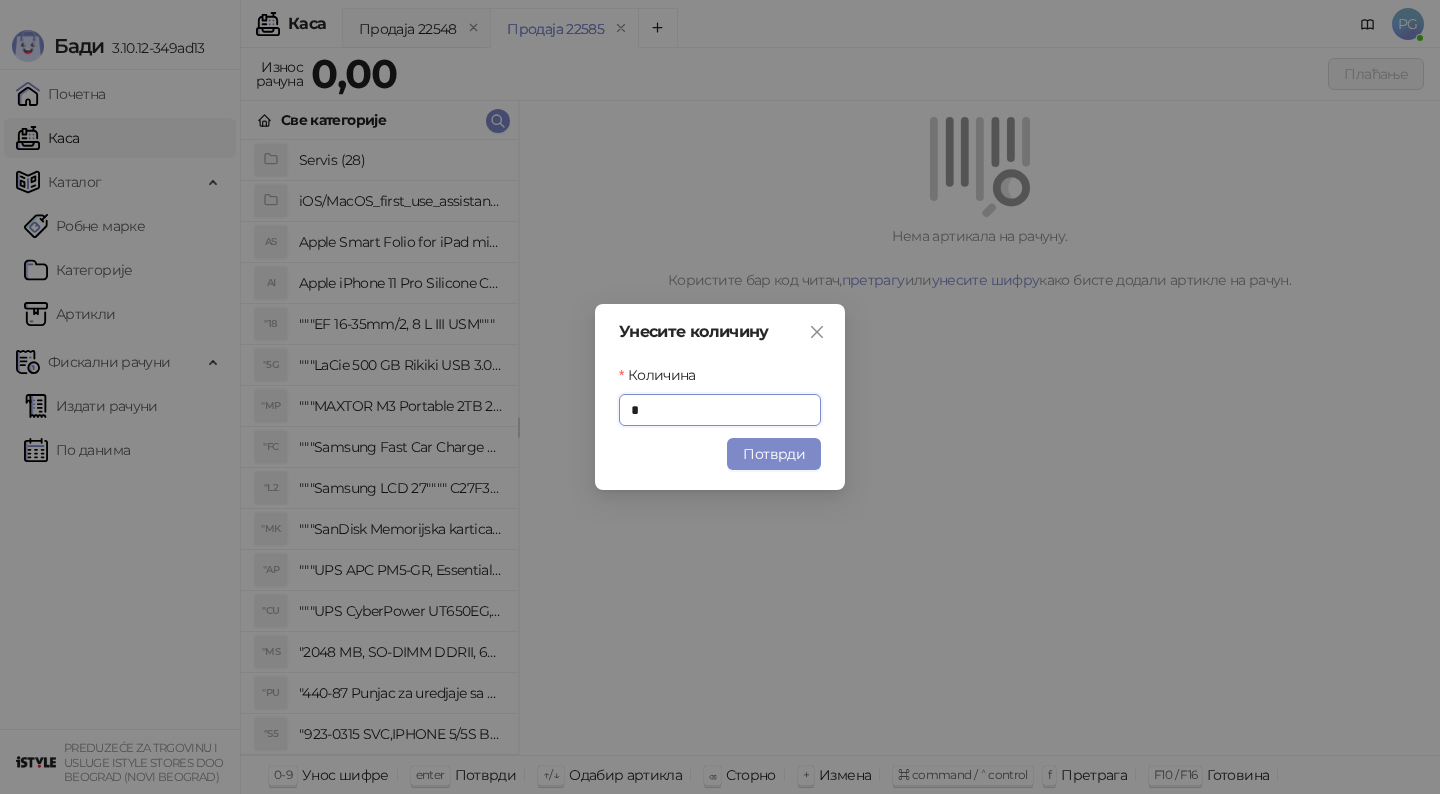 click on "Потврди" at bounding box center (774, 454) 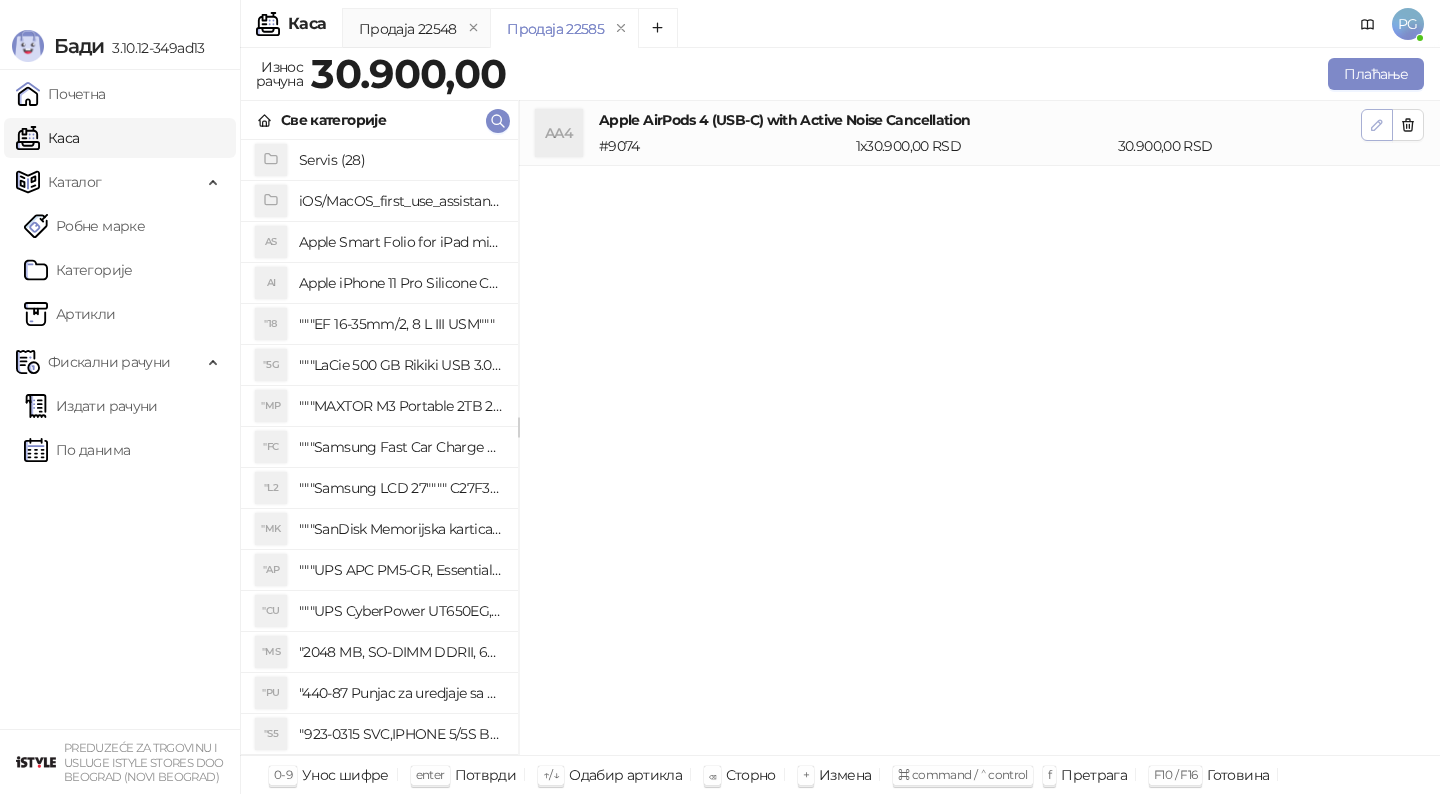click at bounding box center [1377, 125] 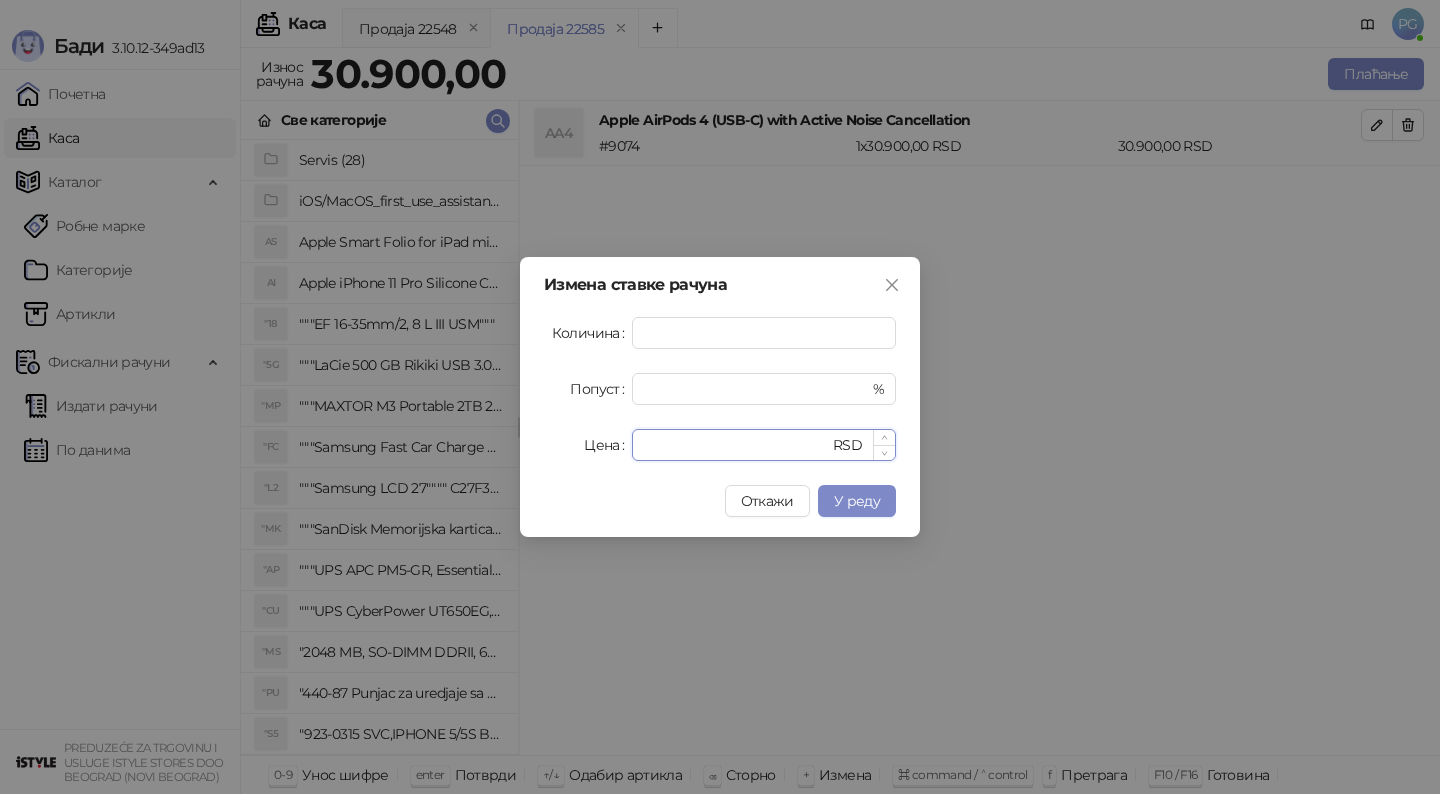 click on "*****" at bounding box center [736, 445] 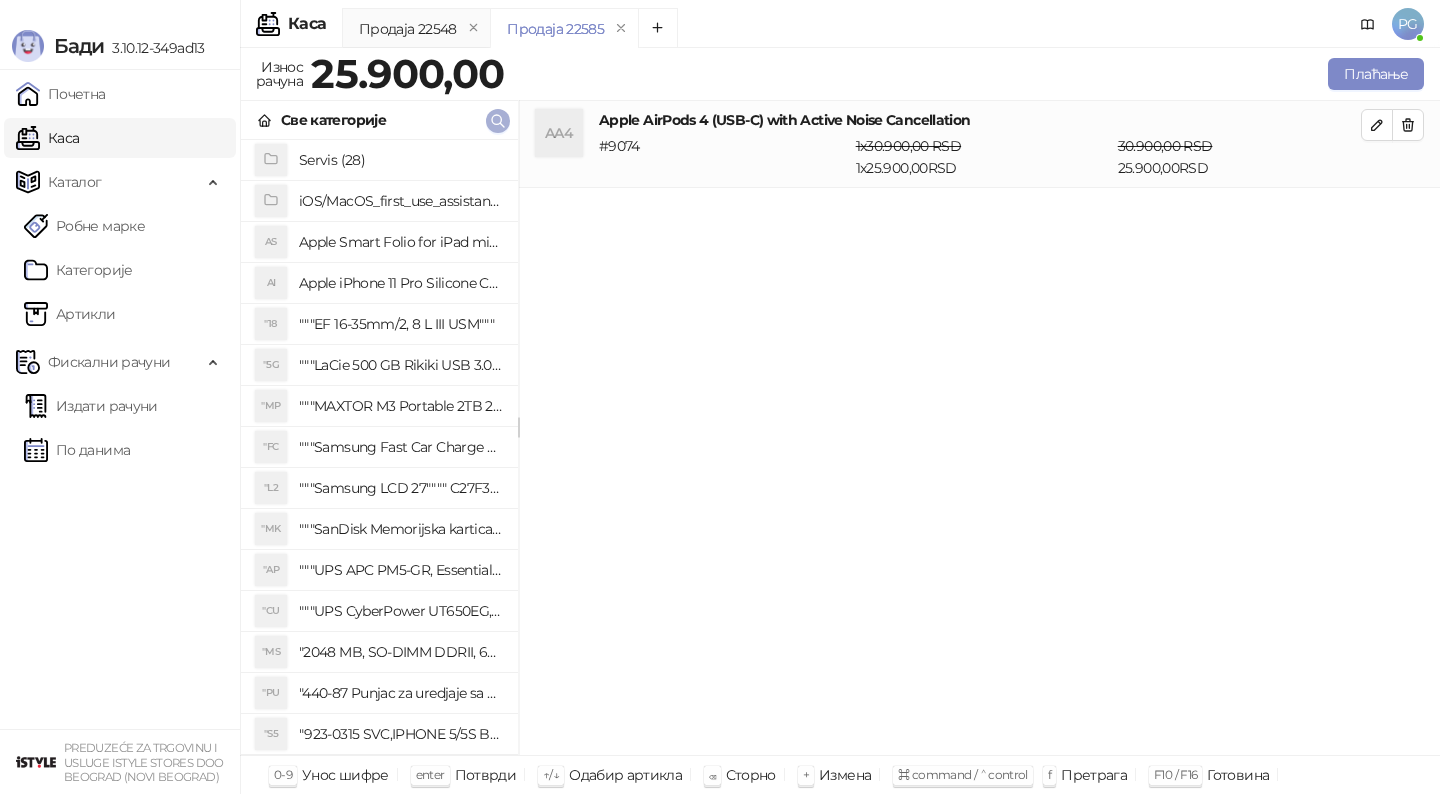click 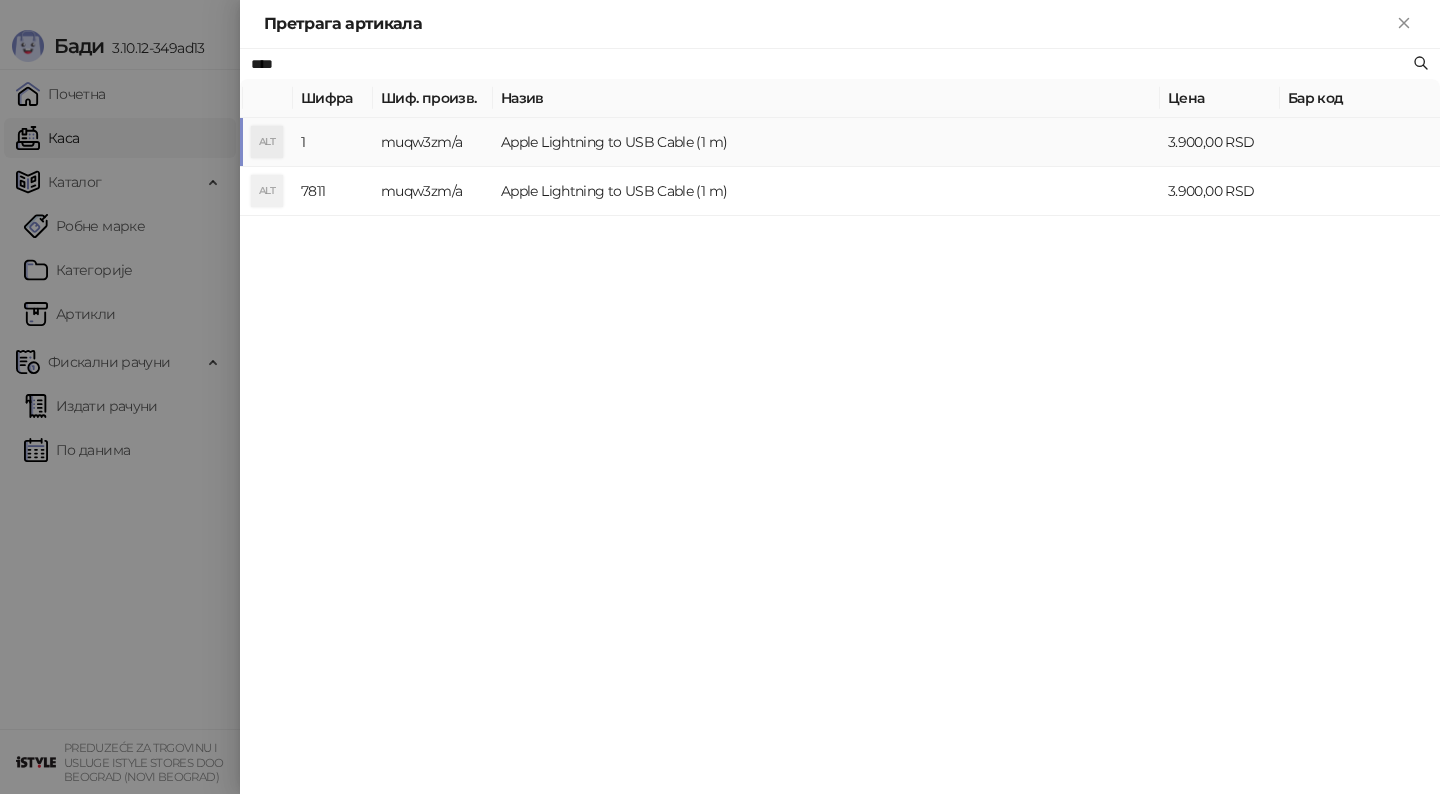 click on "Apple Lightning to USB Cable (1 m)" at bounding box center (826, 142) 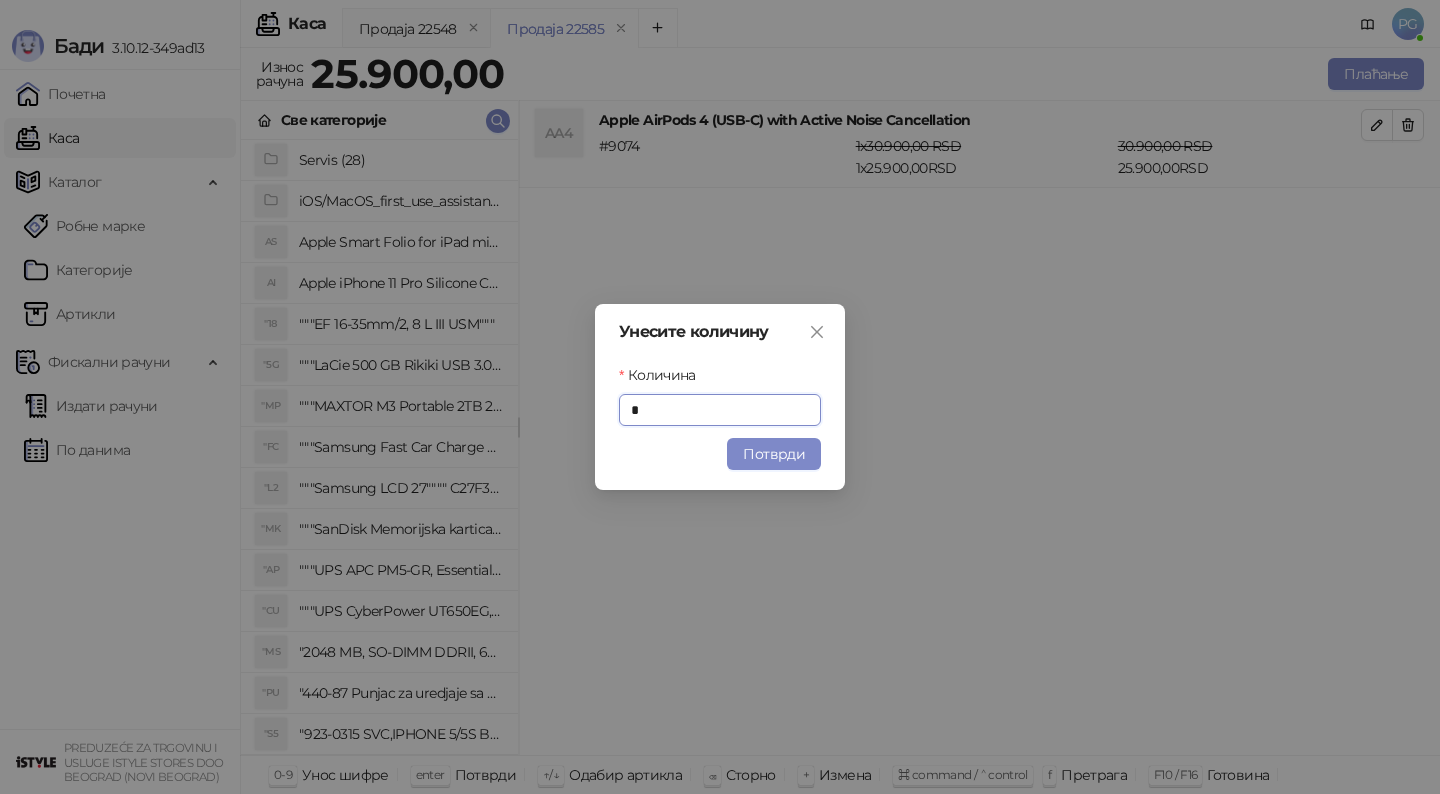 click on "Потврди" at bounding box center (774, 454) 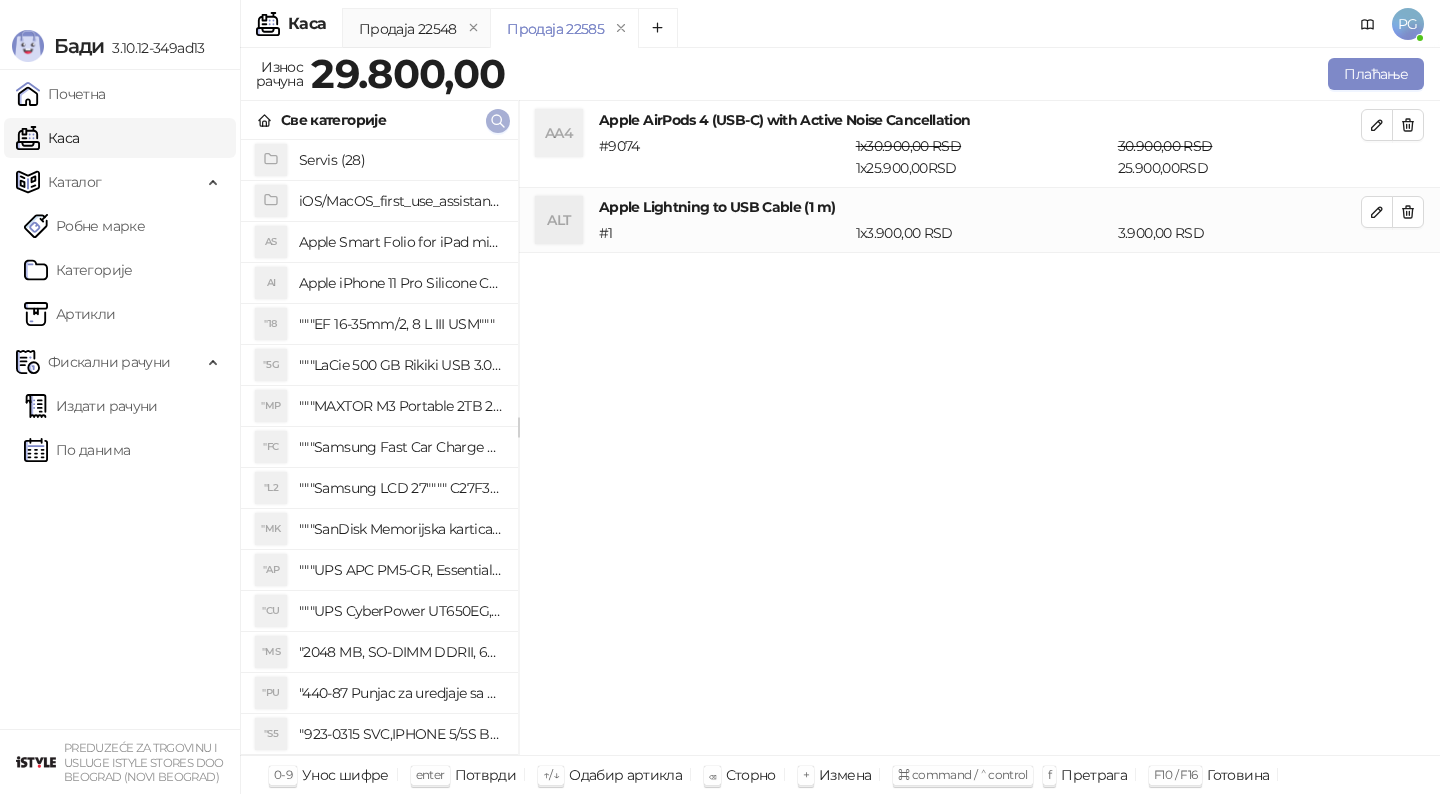 click 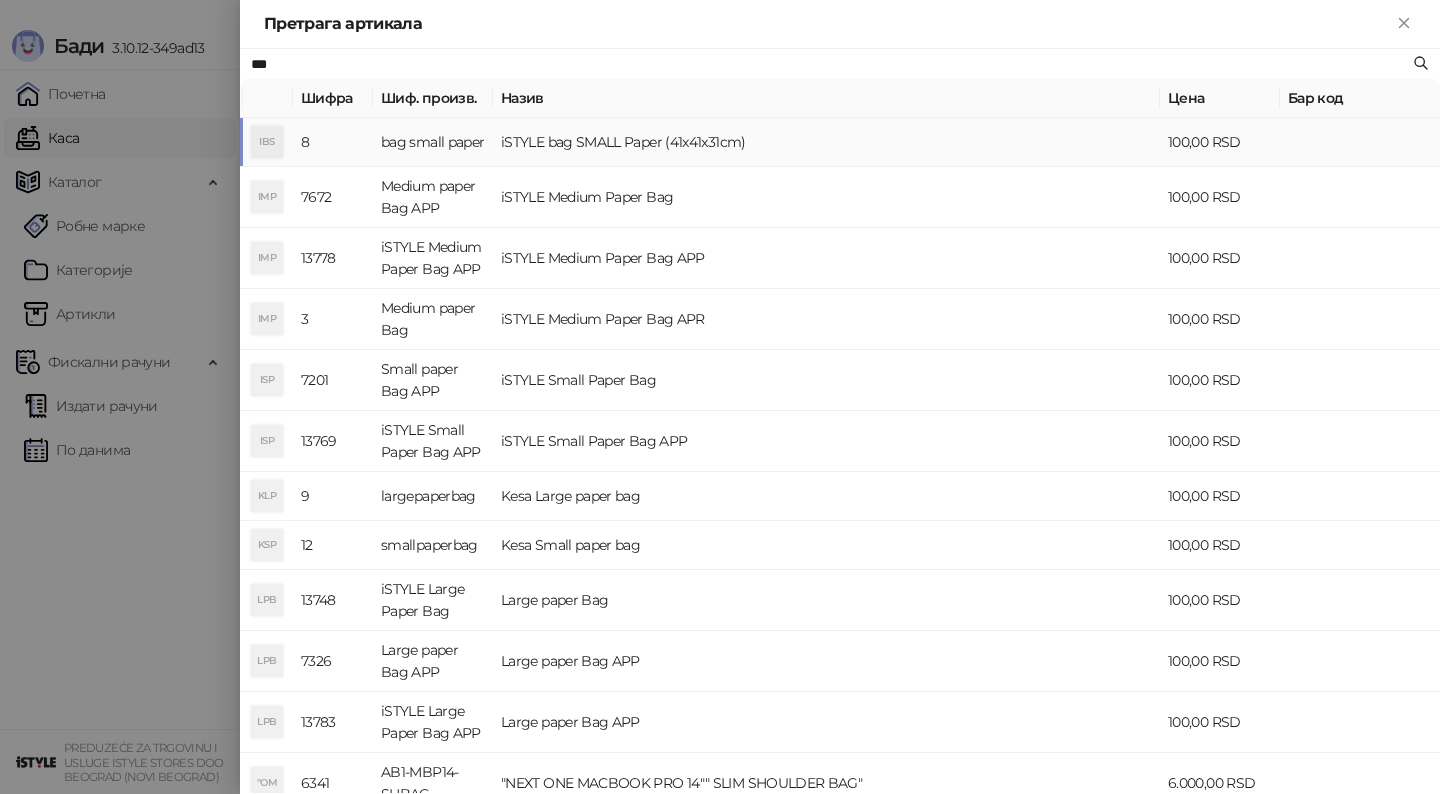 type on "***" 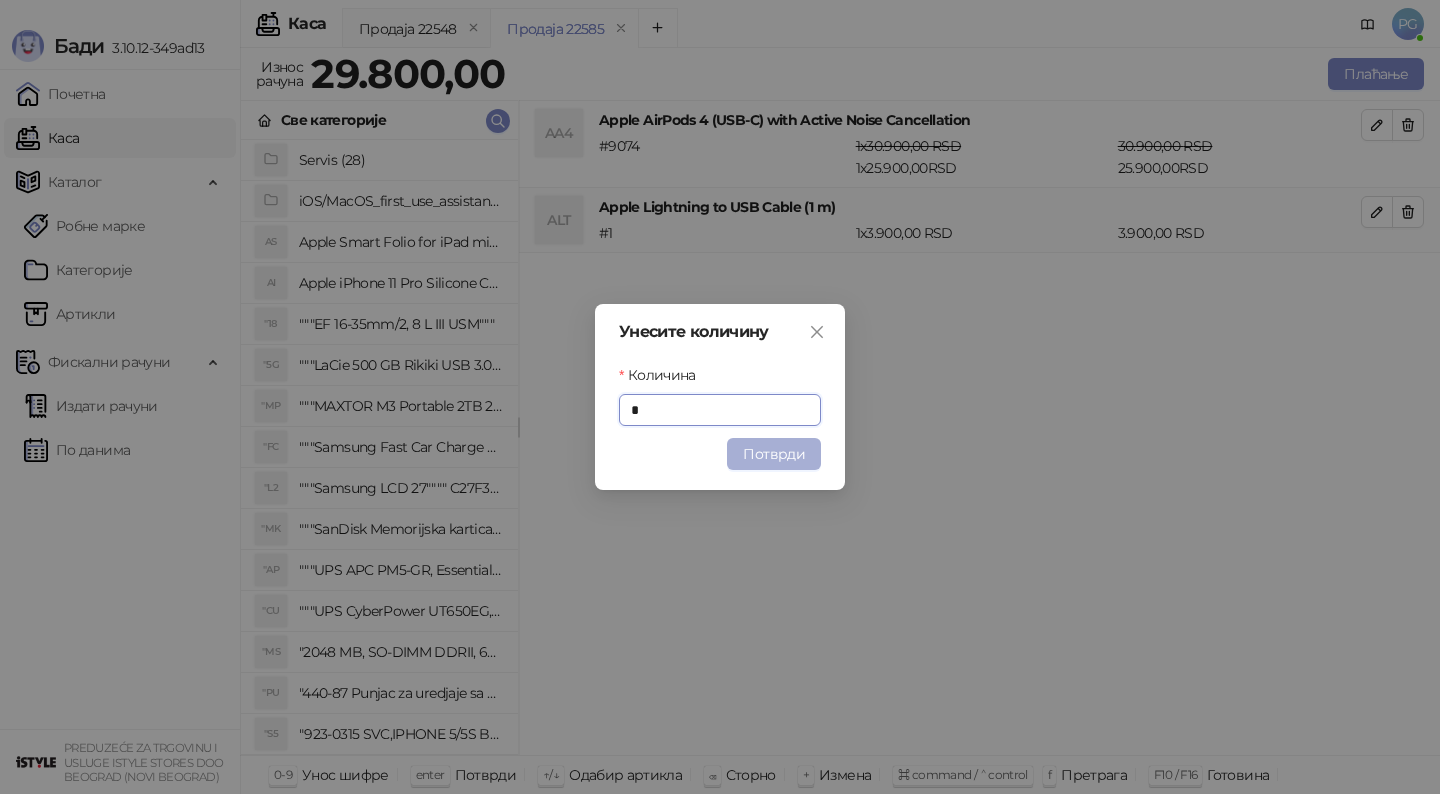 click on "Потврди" at bounding box center (774, 454) 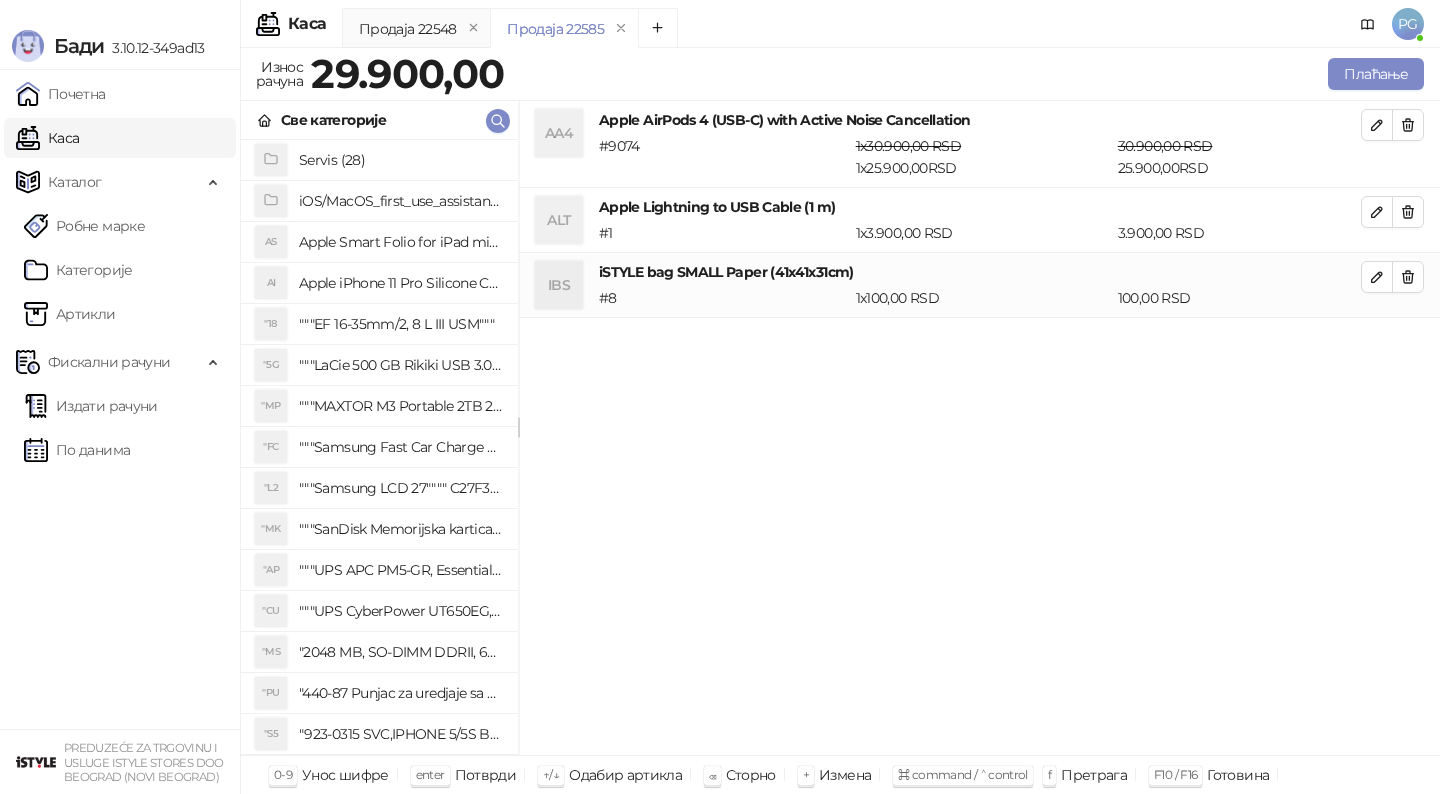 click on "Плаћање" at bounding box center (968, 74) 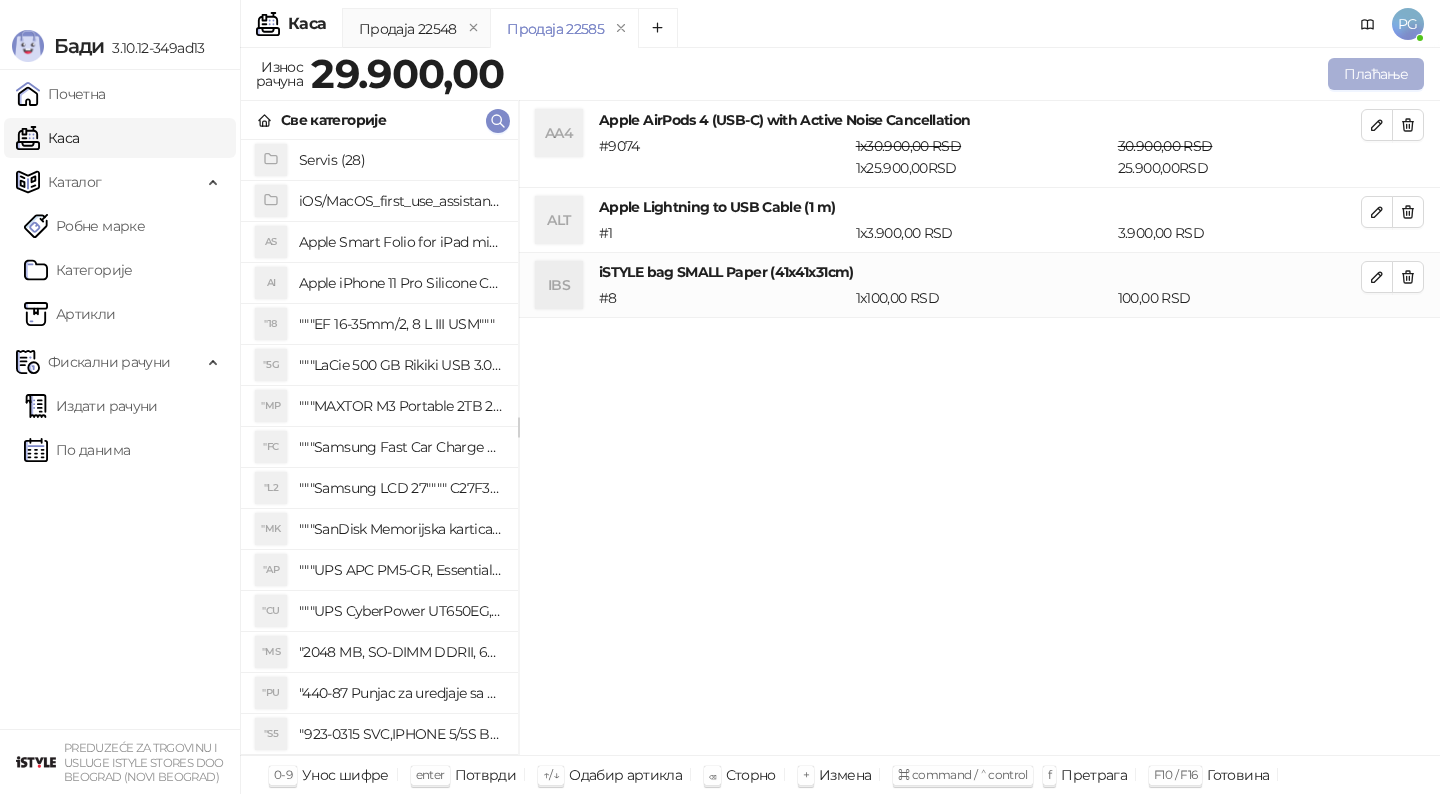 click on "Плаћање" at bounding box center [1376, 74] 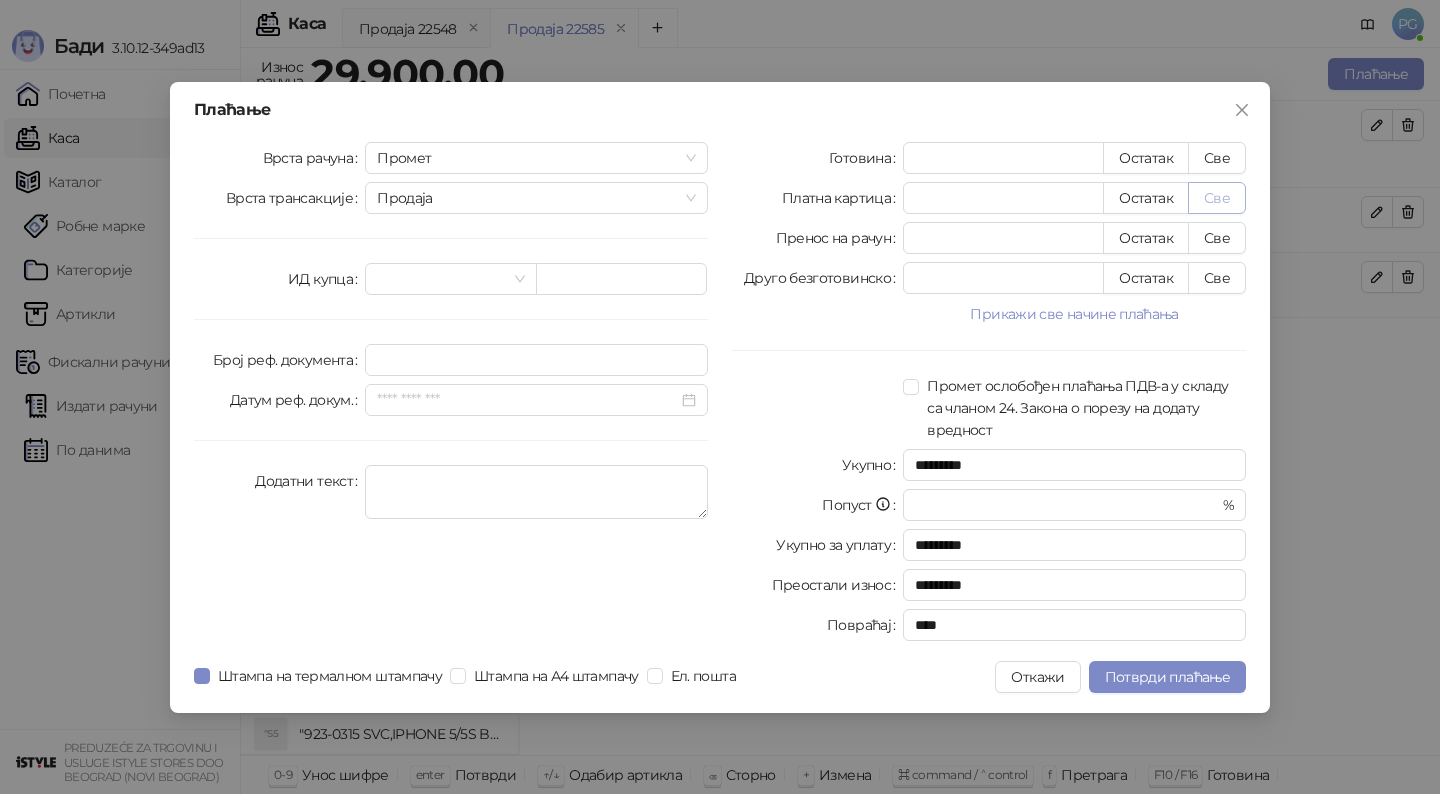 click on "Све" at bounding box center [1217, 198] 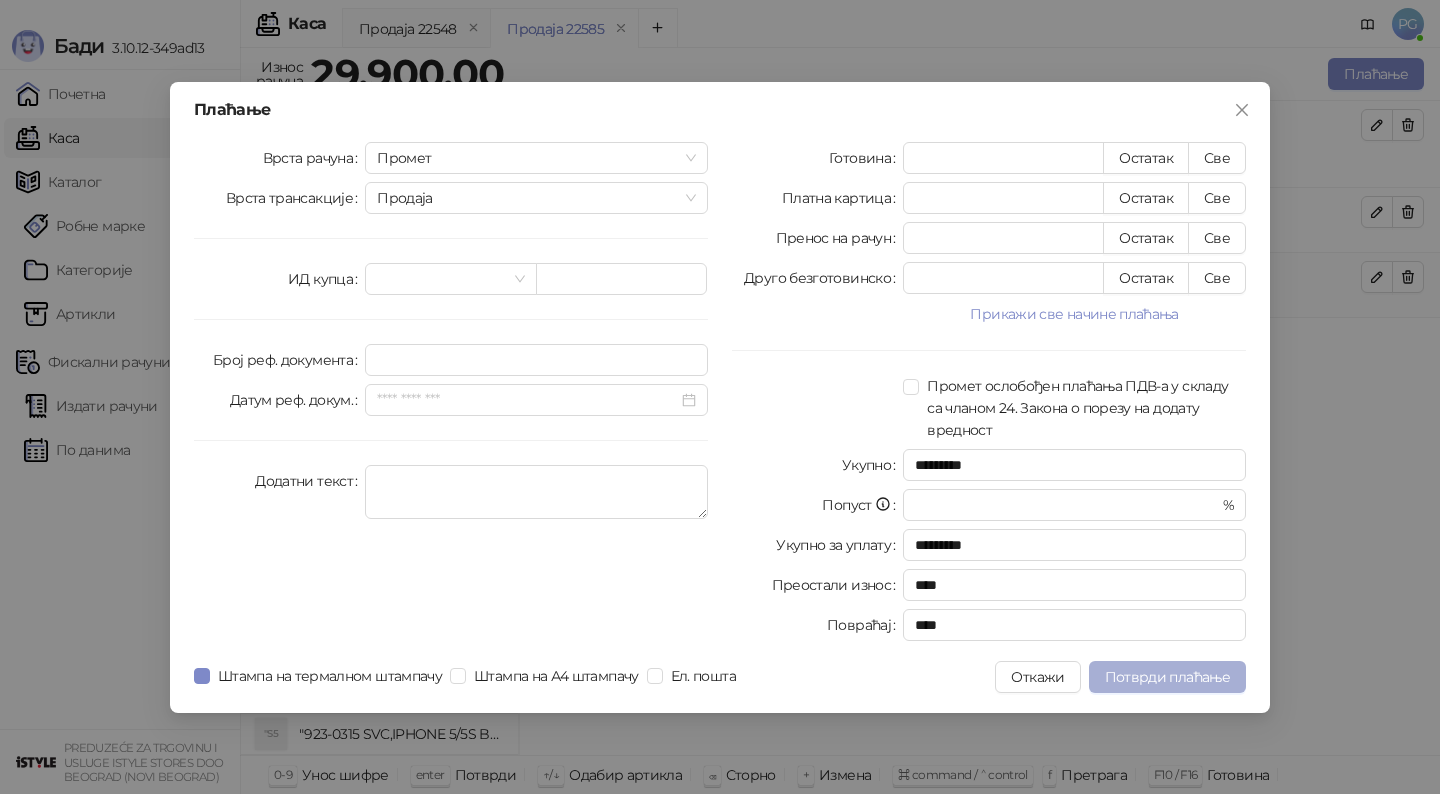 click on "Потврди плаћање" at bounding box center (1167, 677) 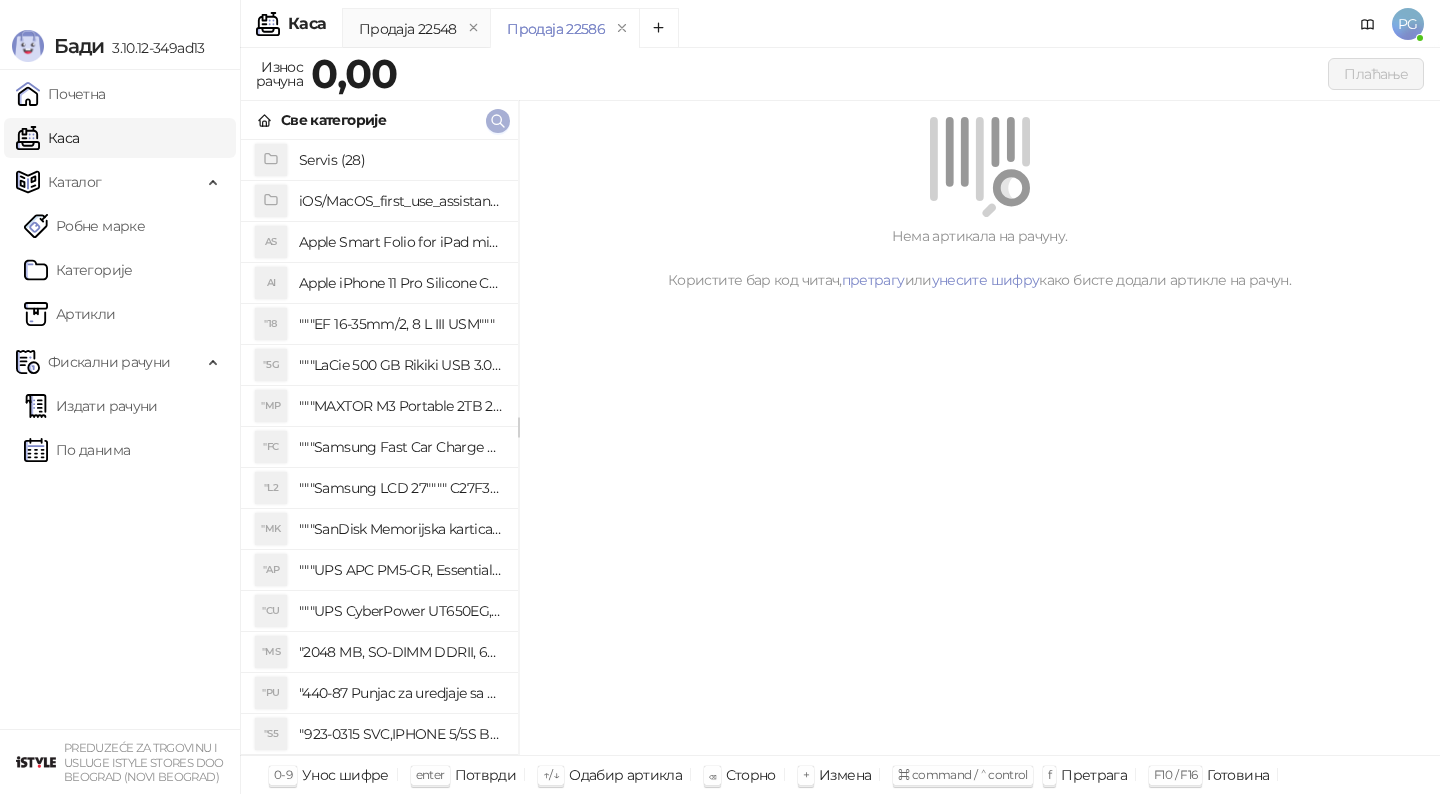 click 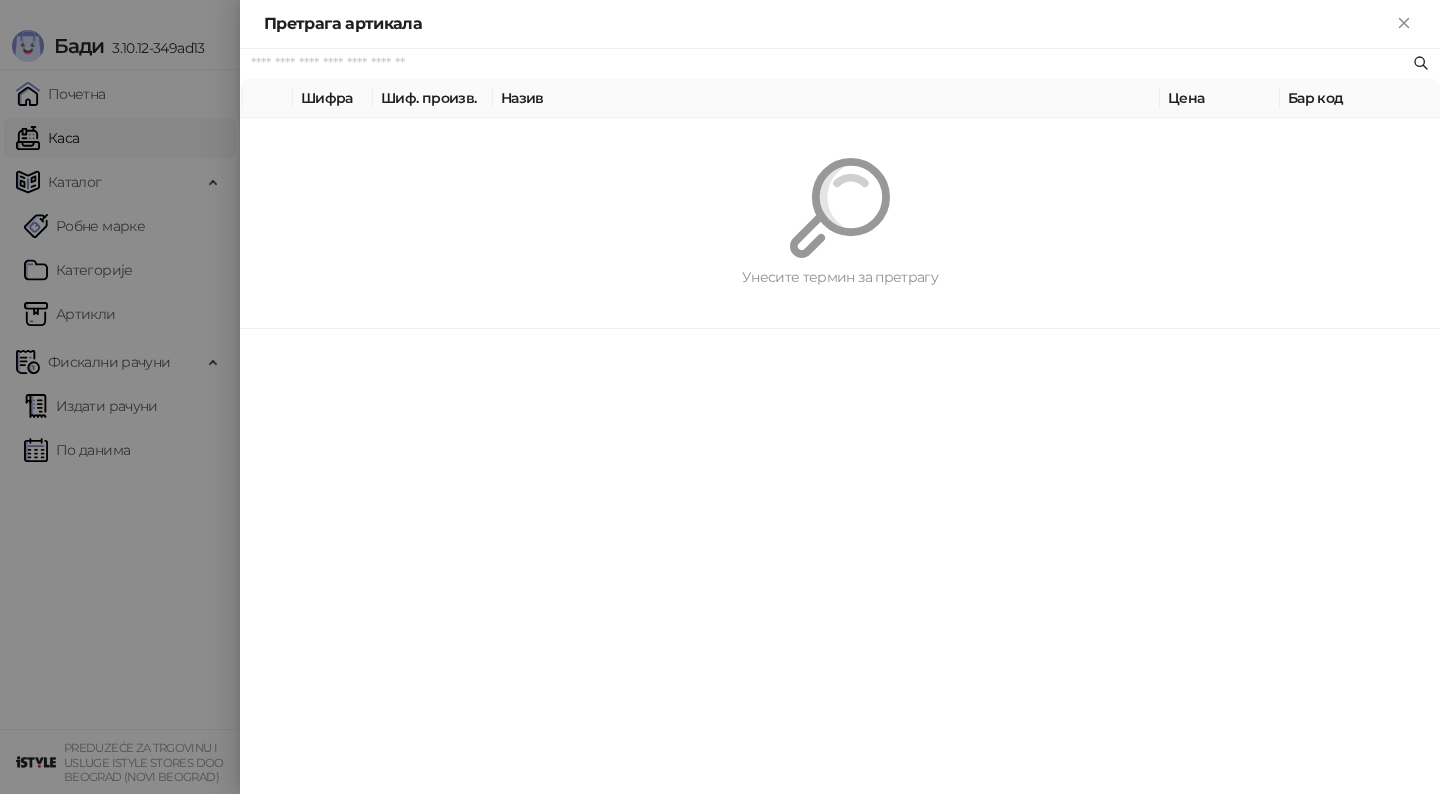 paste on "********" 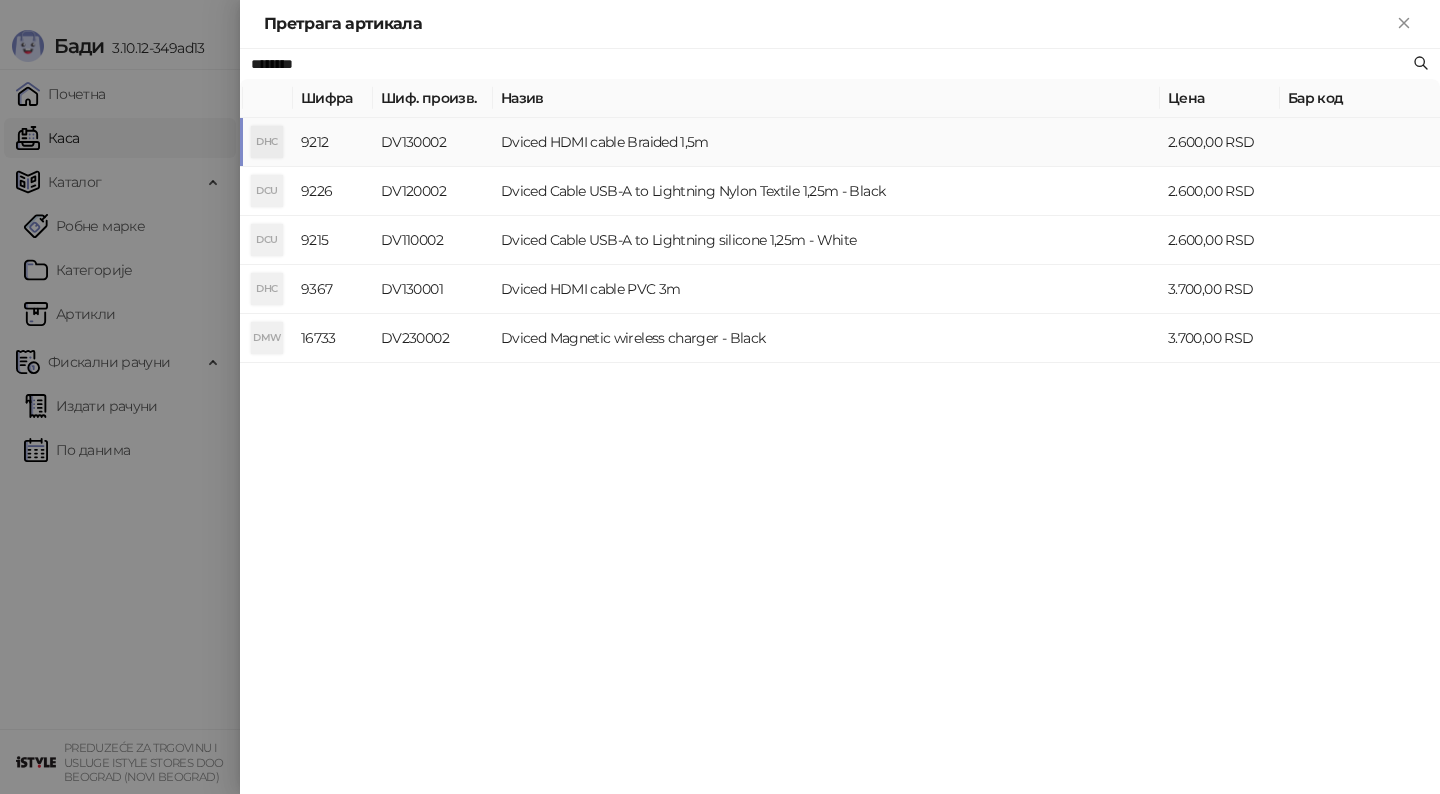 type on "********" 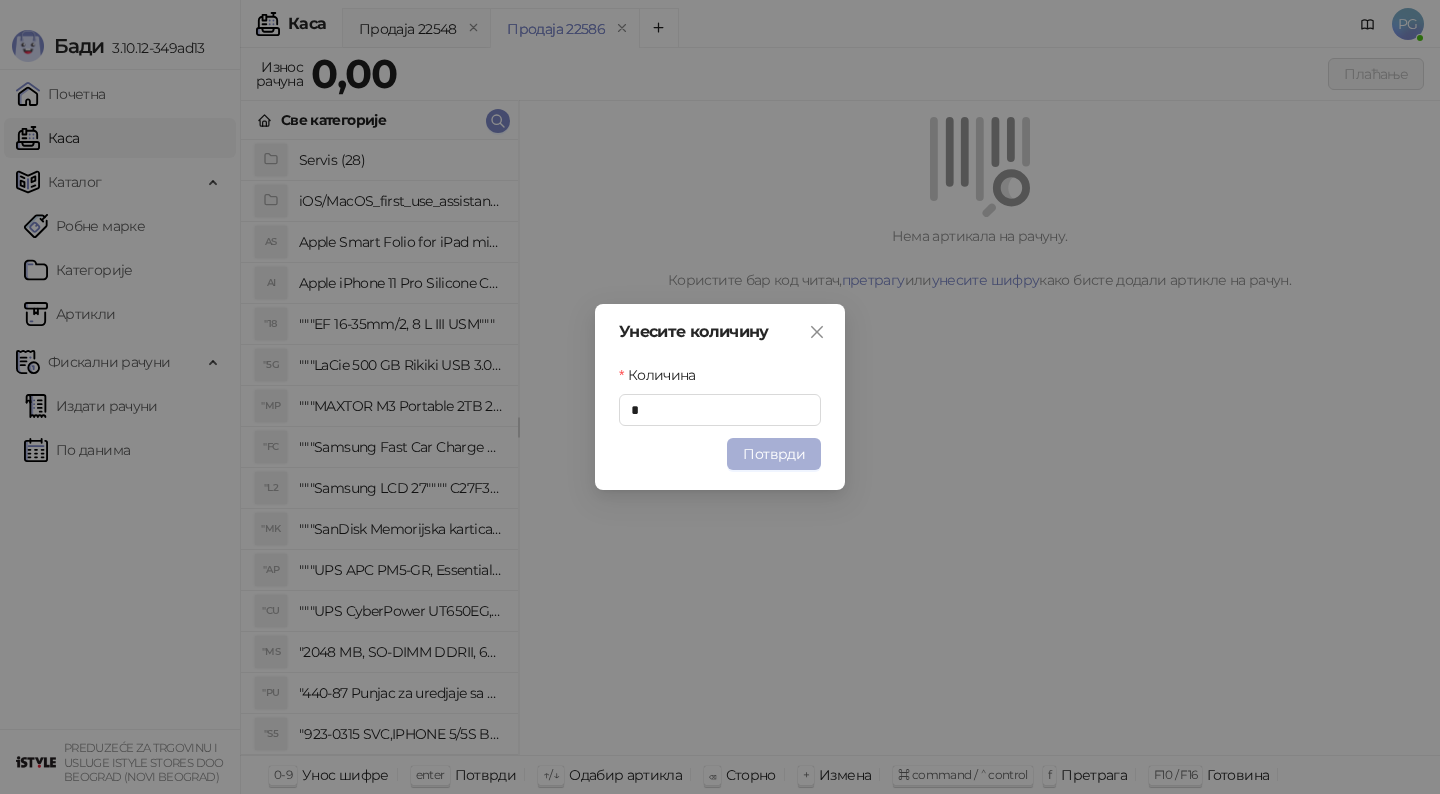 click on "Потврди" at bounding box center [774, 454] 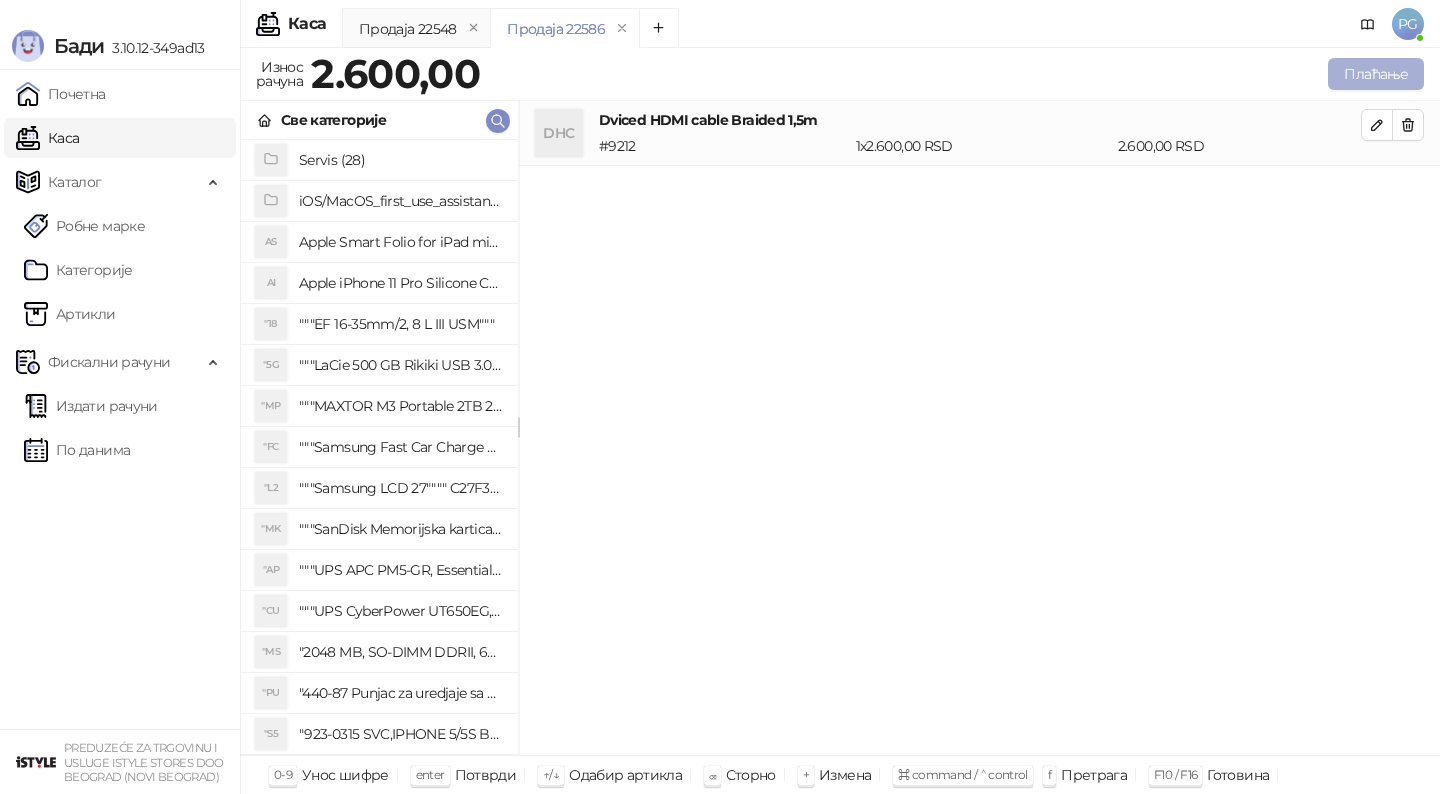 click on "Плаћање" at bounding box center [1376, 74] 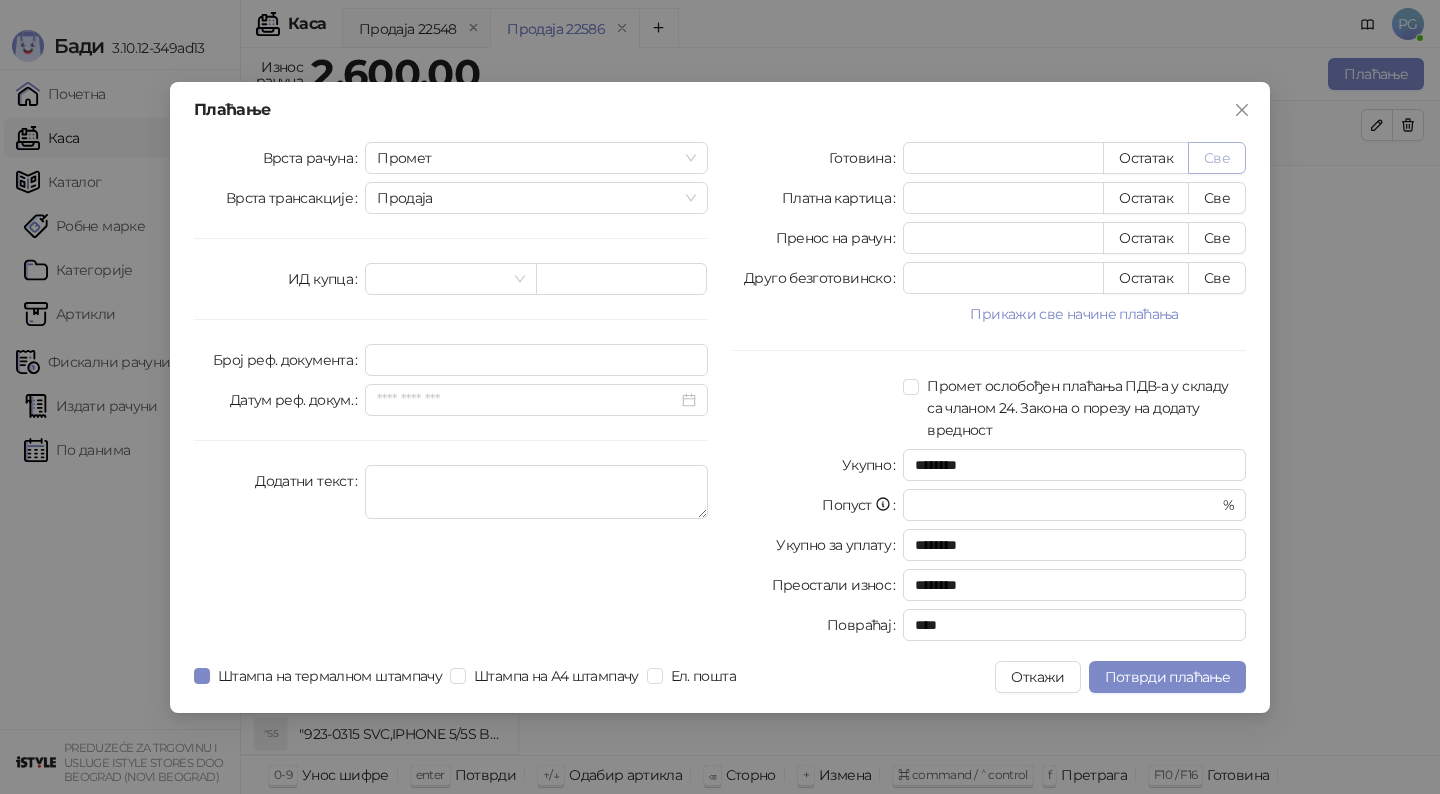 click on "Све" at bounding box center [1217, 158] 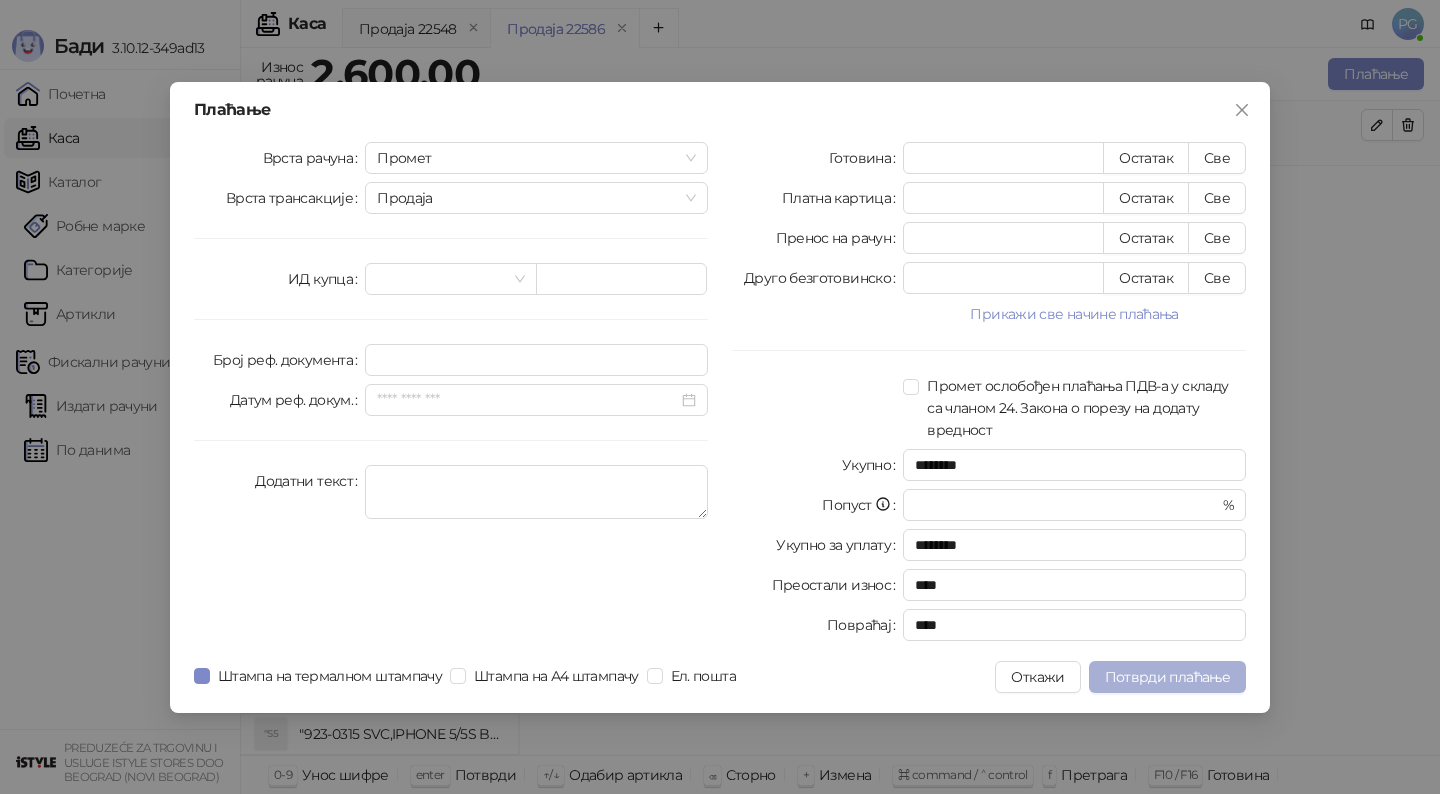 click on "Потврди плаћање" at bounding box center (1167, 677) 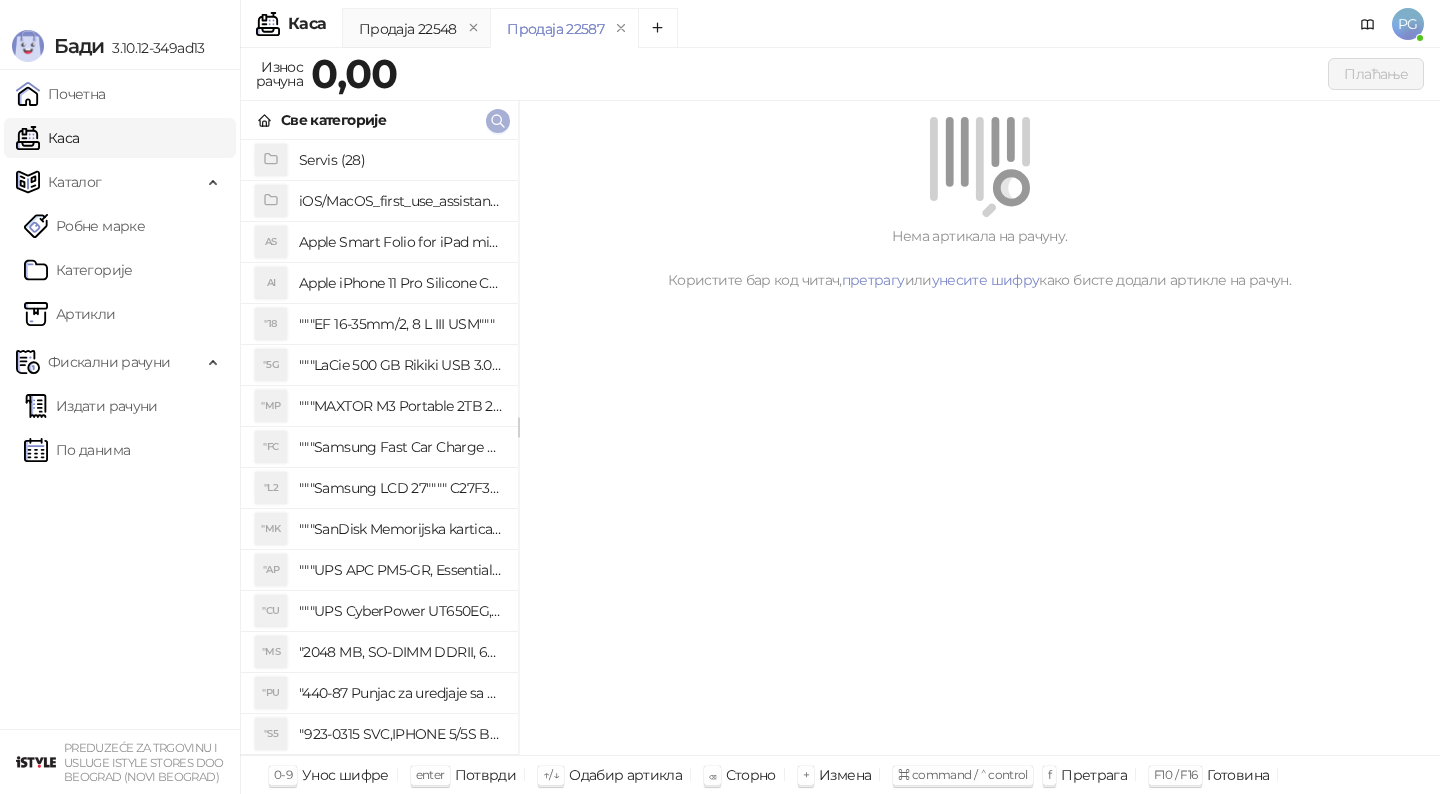 click 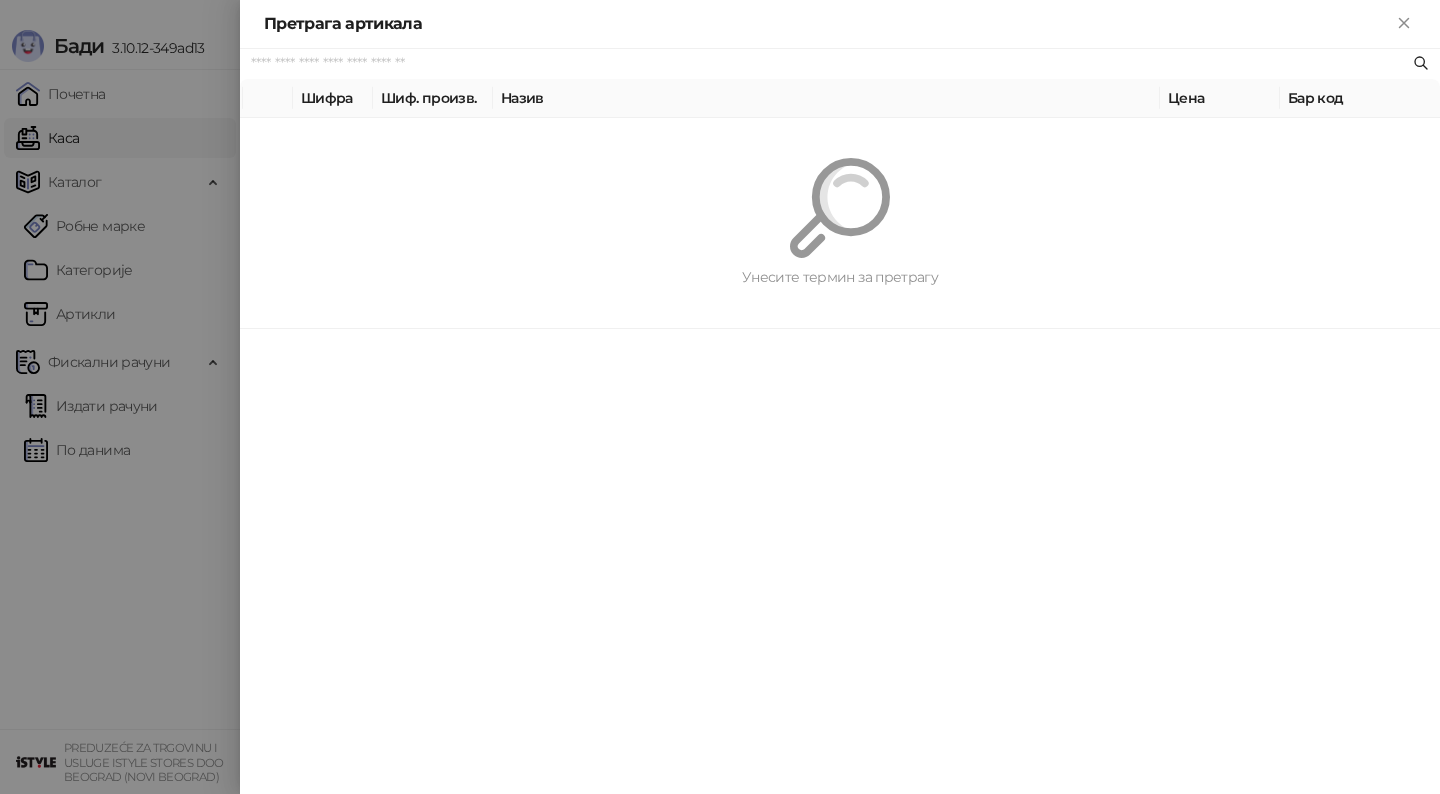 paste on "*********" 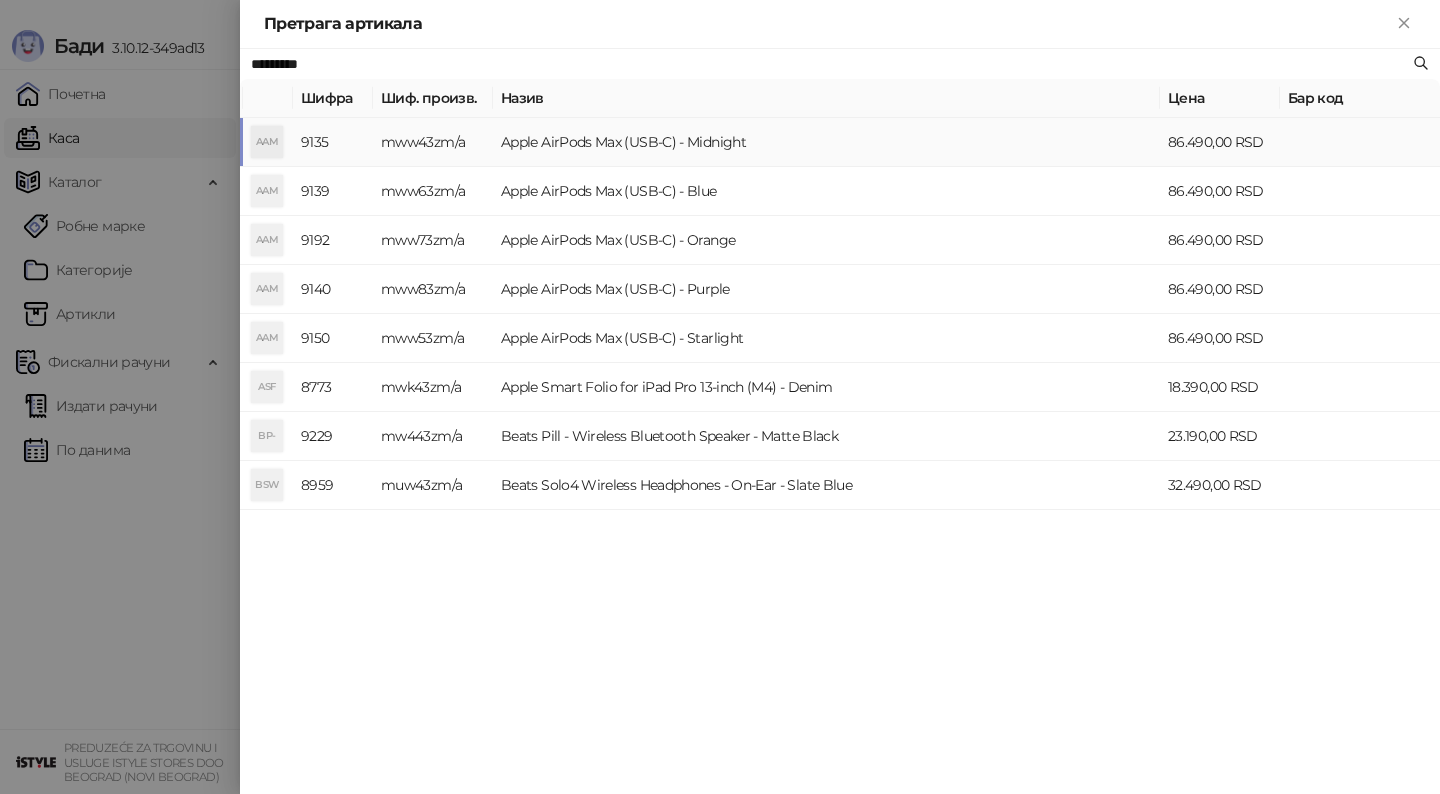 type on "*********" 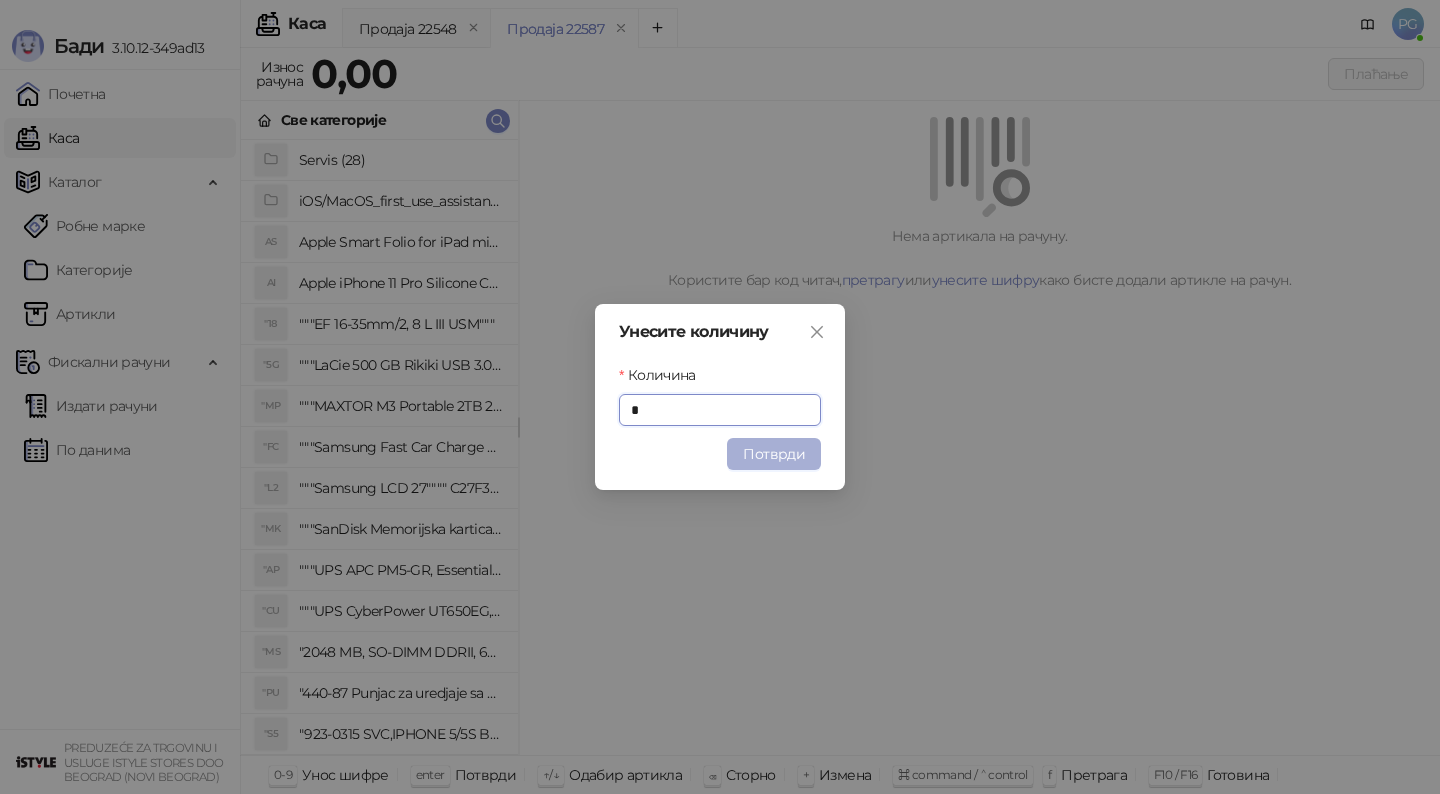 click on "Потврди" at bounding box center (774, 454) 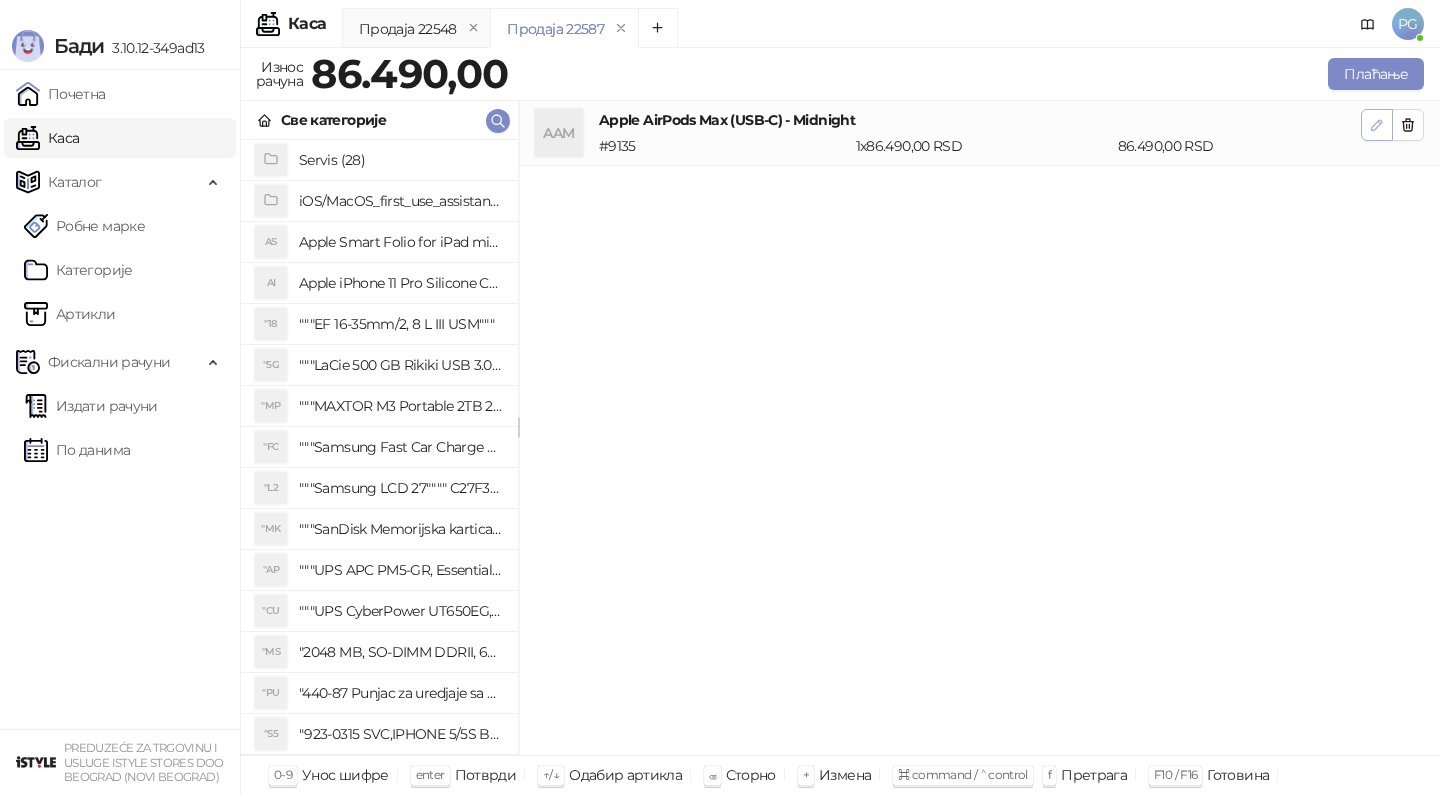 click 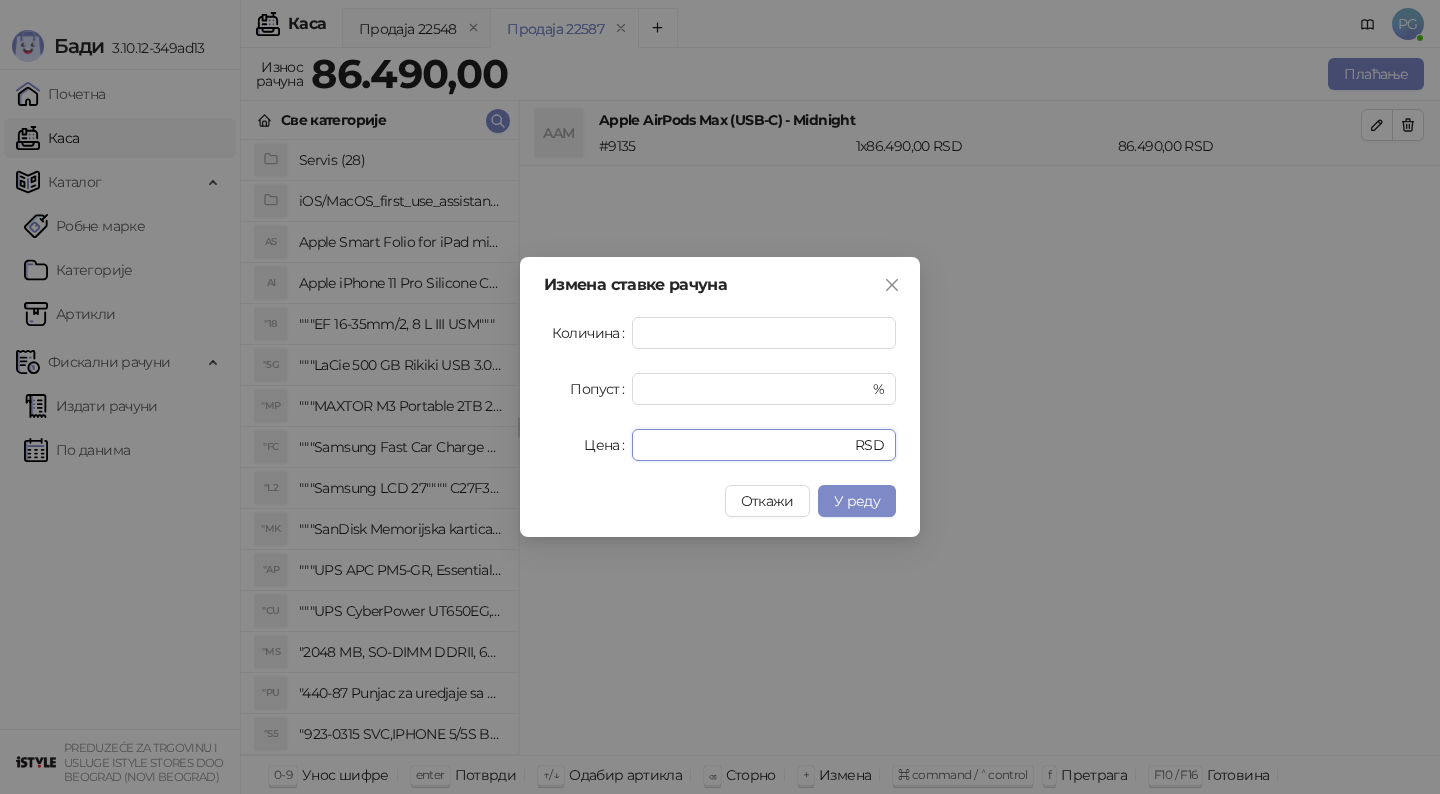 drag, startPoint x: 701, startPoint y: 441, endPoint x: 539, endPoint y: 446, distance: 162.07715 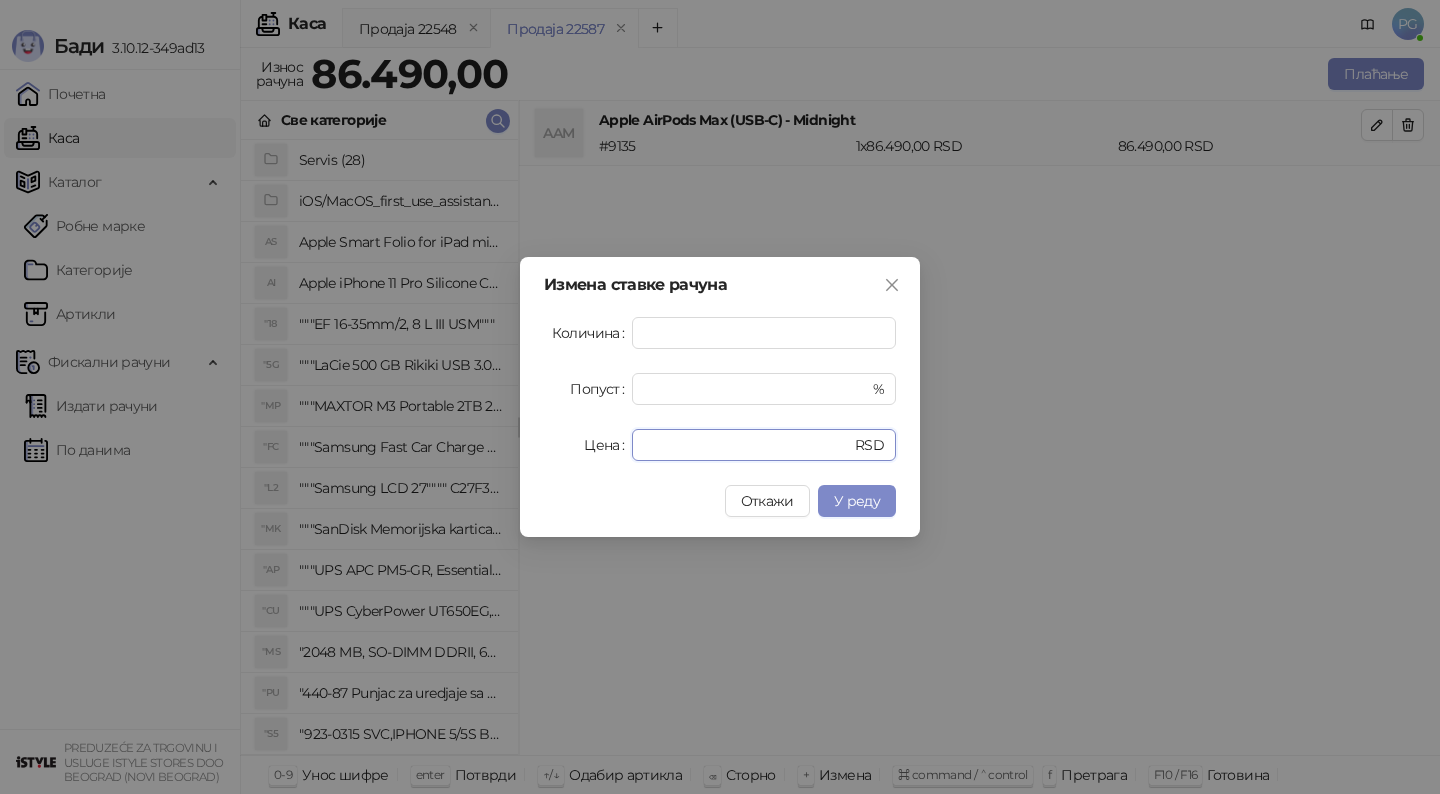 type on "*****" 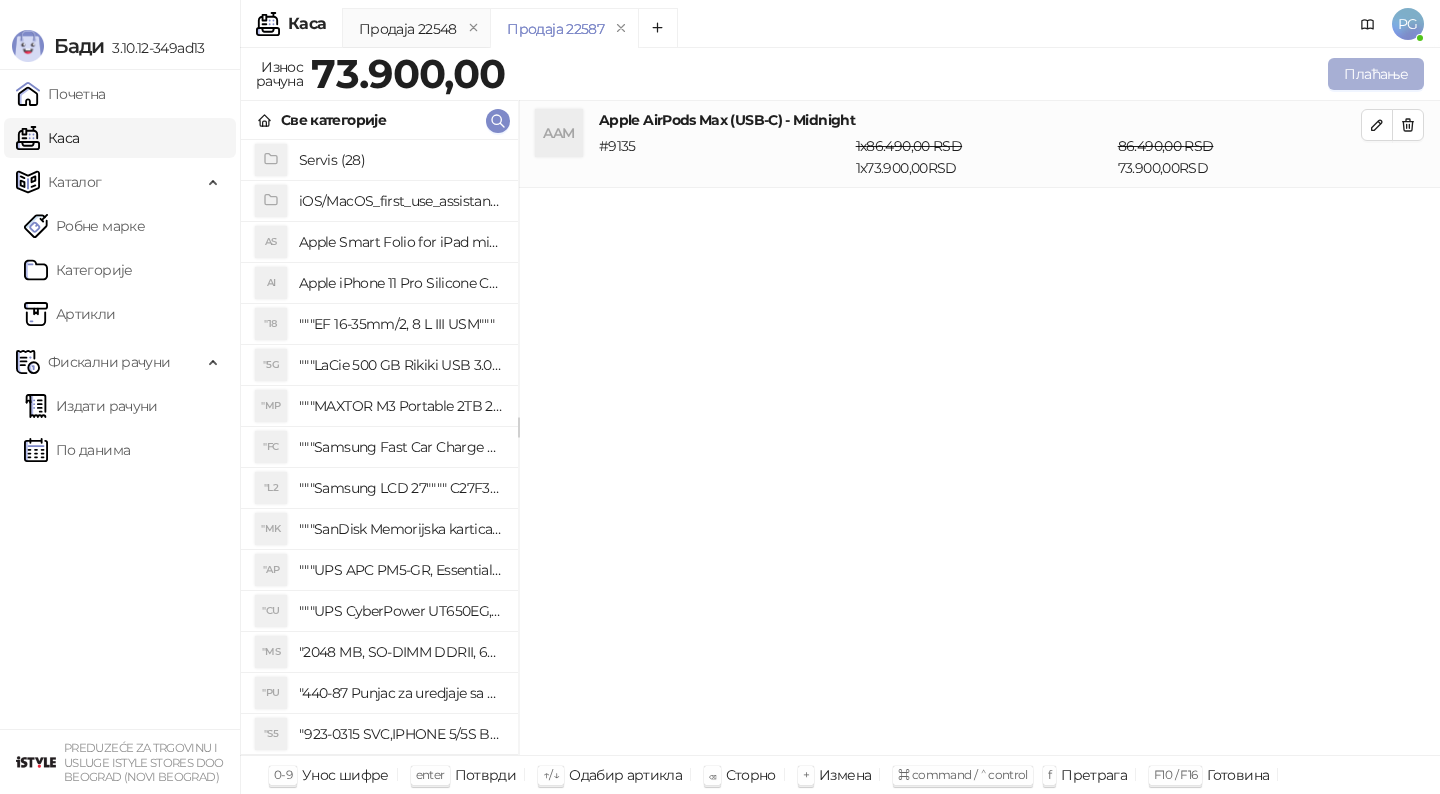 click on "Плаћање" at bounding box center [1376, 74] 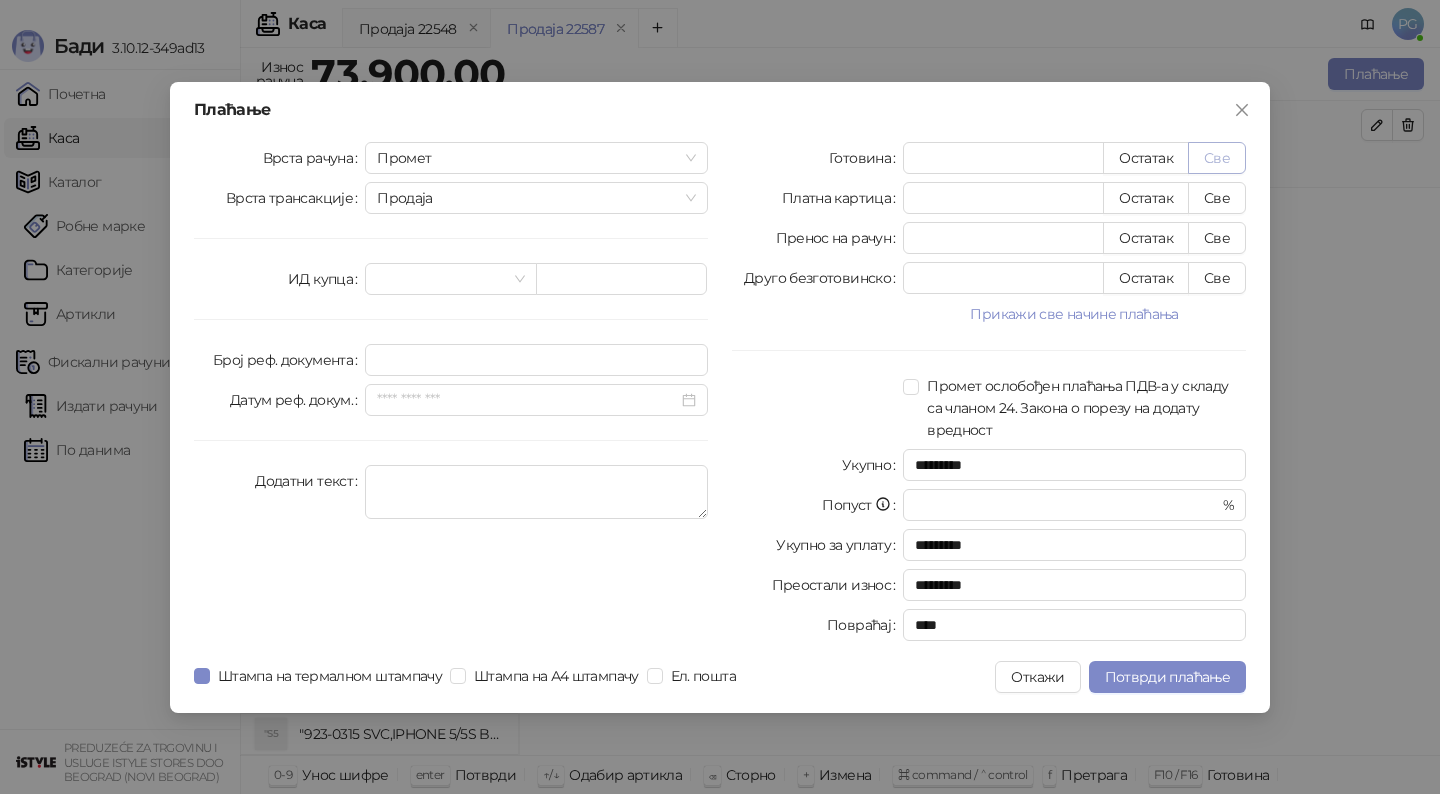 click on "Све" at bounding box center (1217, 158) 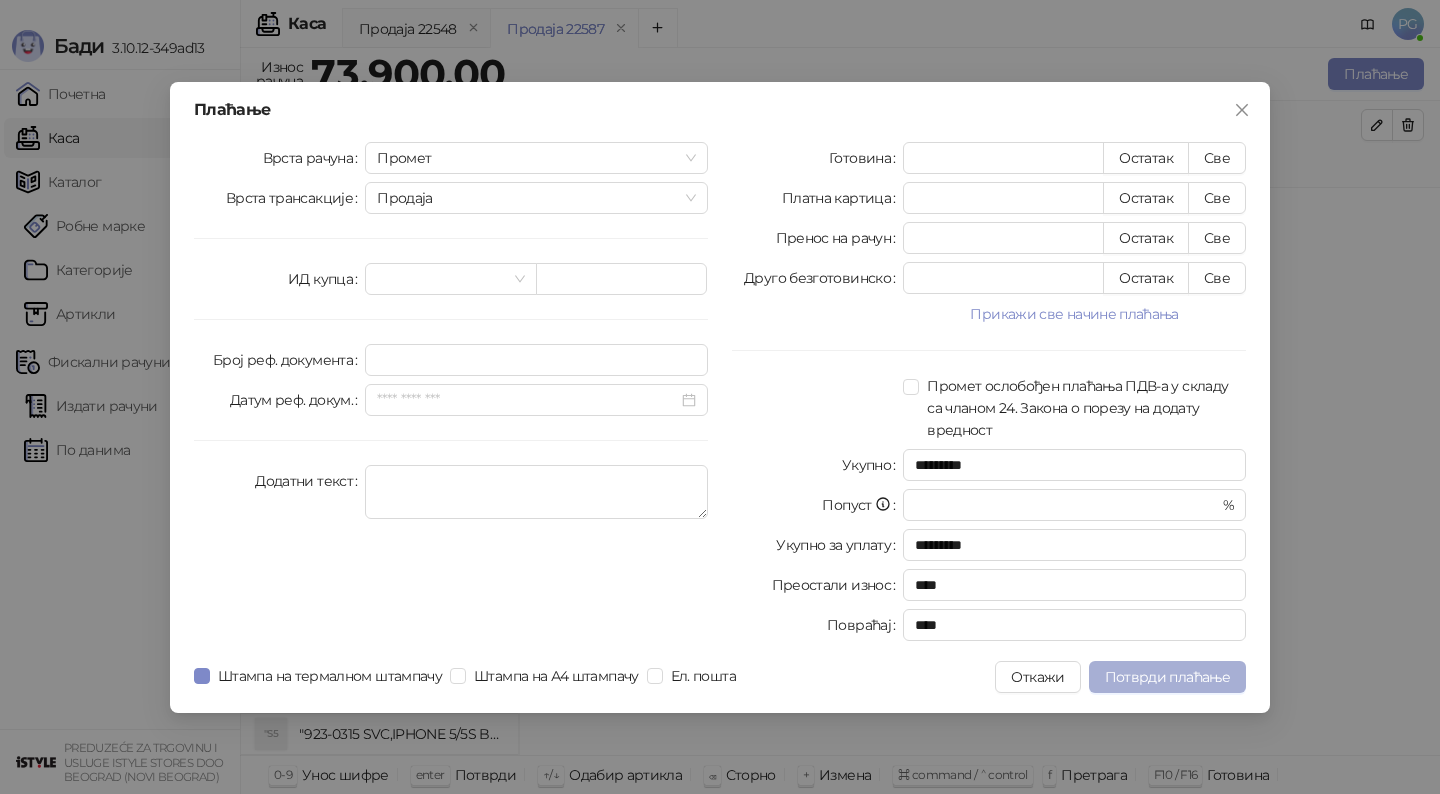 click on "Потврди плаћање" at bounding box center (1167, 677) 